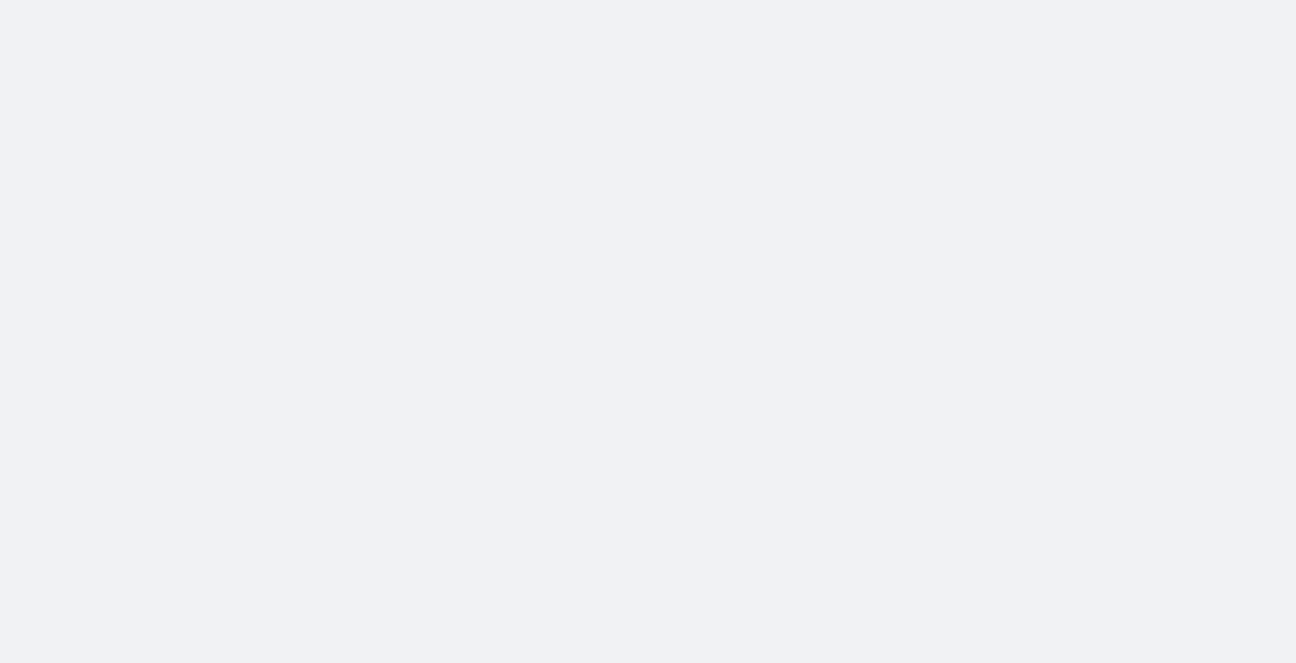 scroll, scrollTop: 0, scrollLeft: 0, axis: both 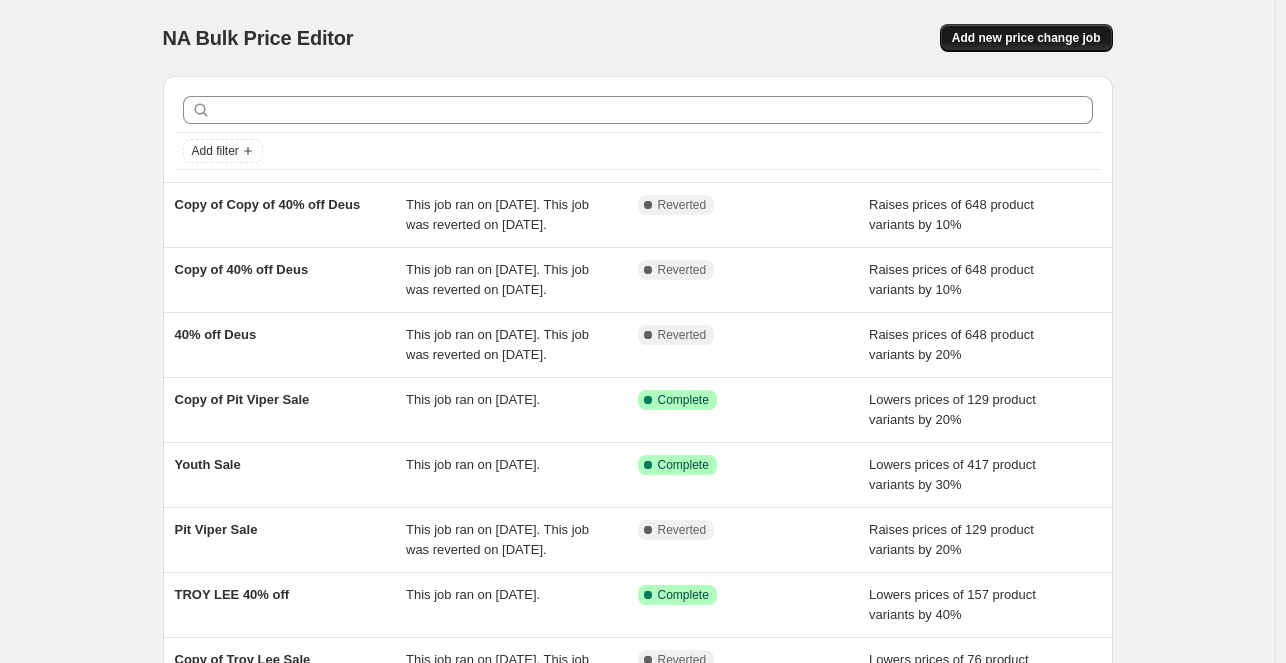 click on "Add new price change job" at bounding box center (1026, 38) 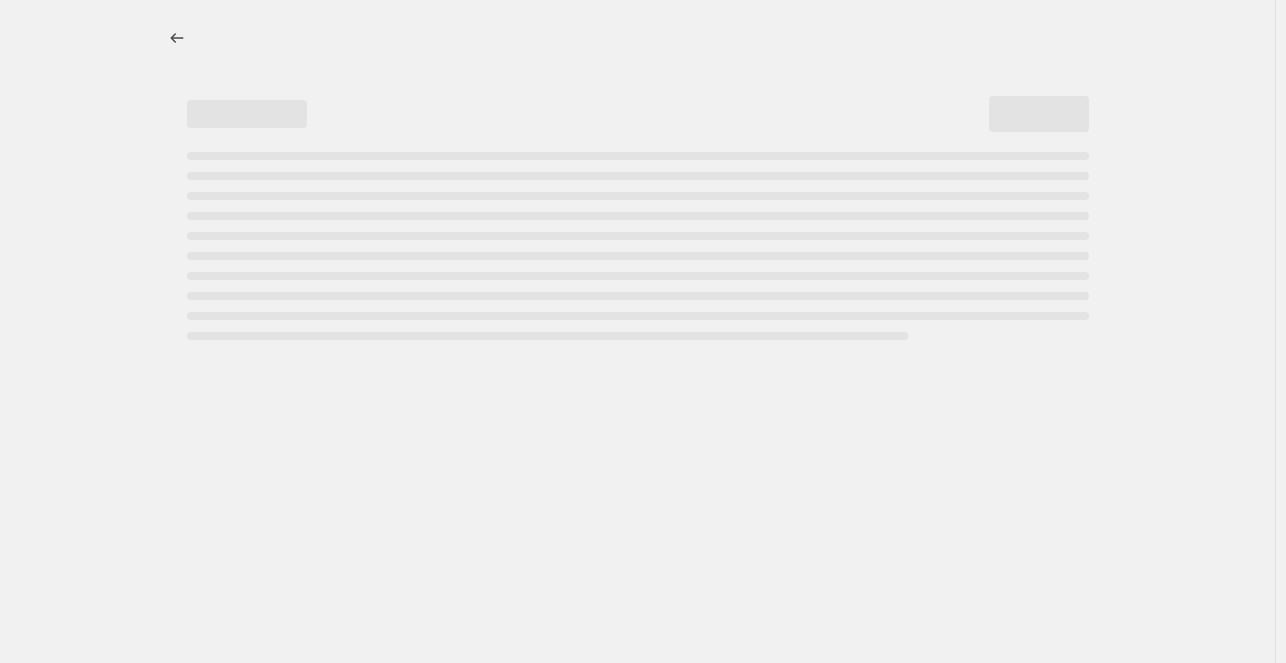 select on "percentage" 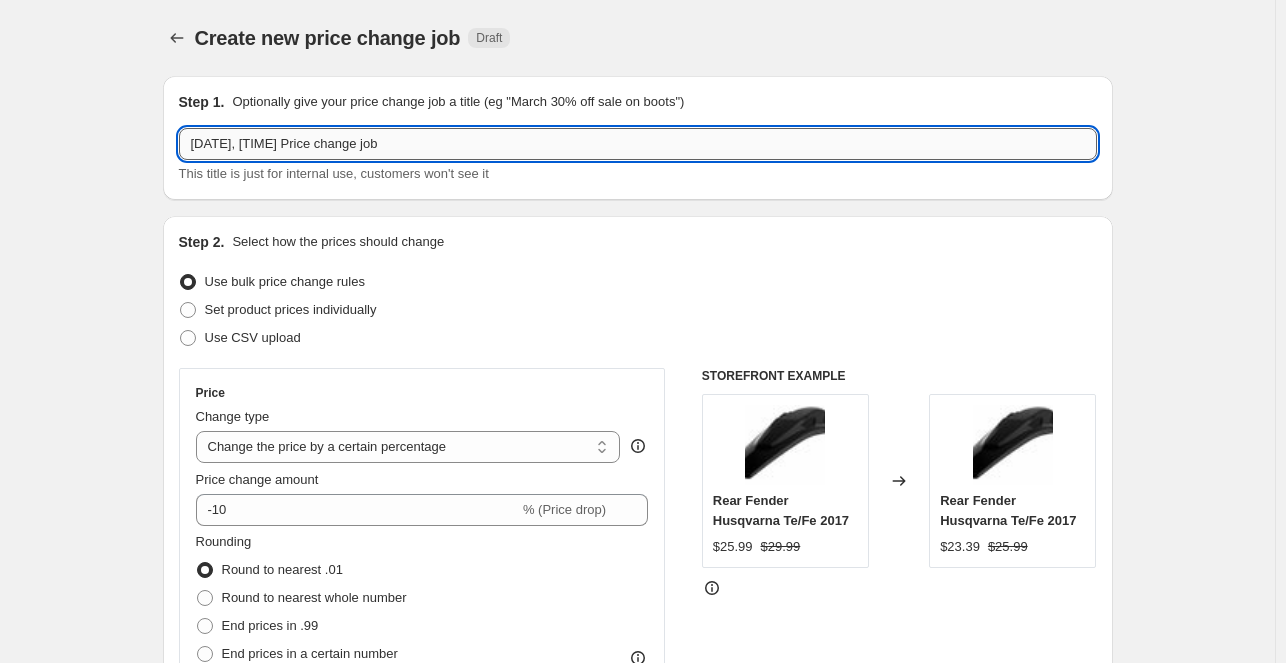click on "[DATE], [TIME] Price change job" at bounding box center [638, 144] 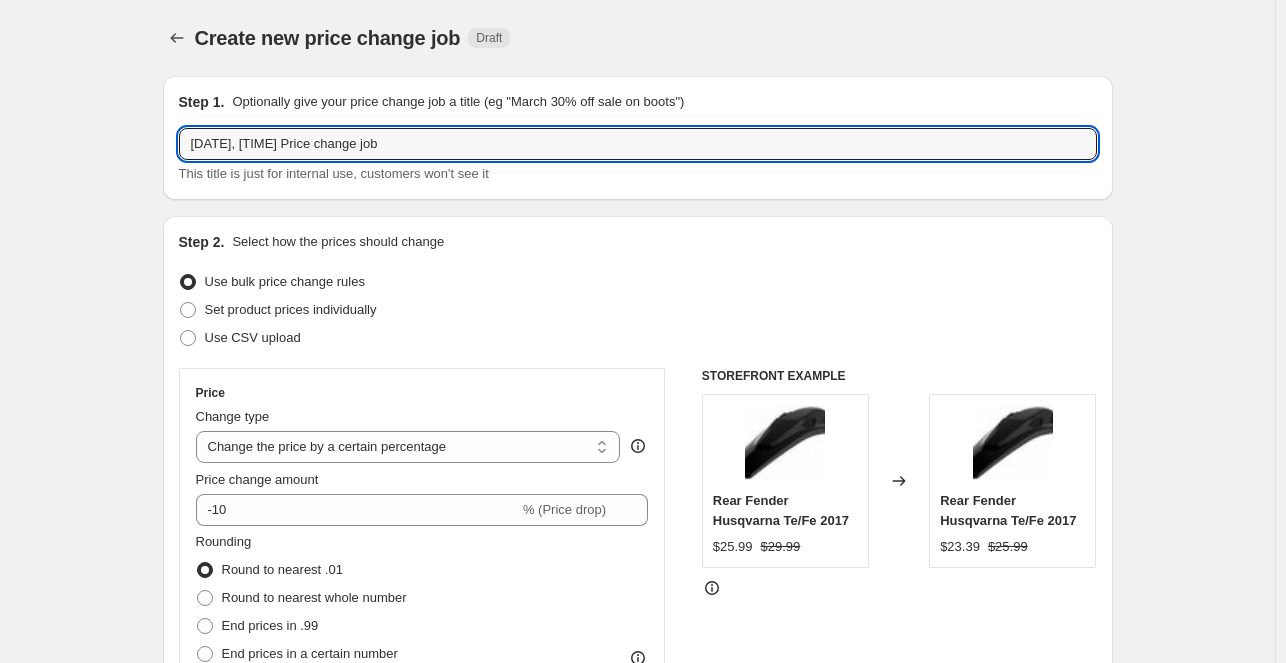 drag, startPoint x: 476, startPoint y: 152, endPoint x: 128, endPoint y: 199, distance: 351.15952 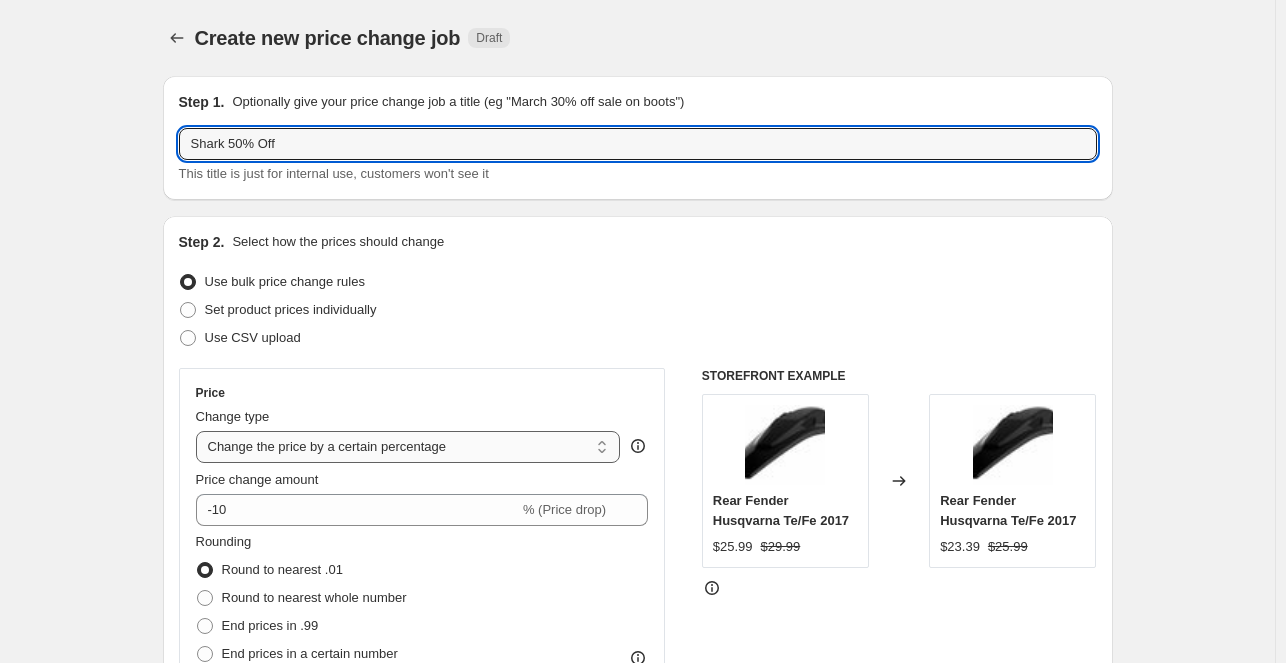 type on "Shark 50% Off" 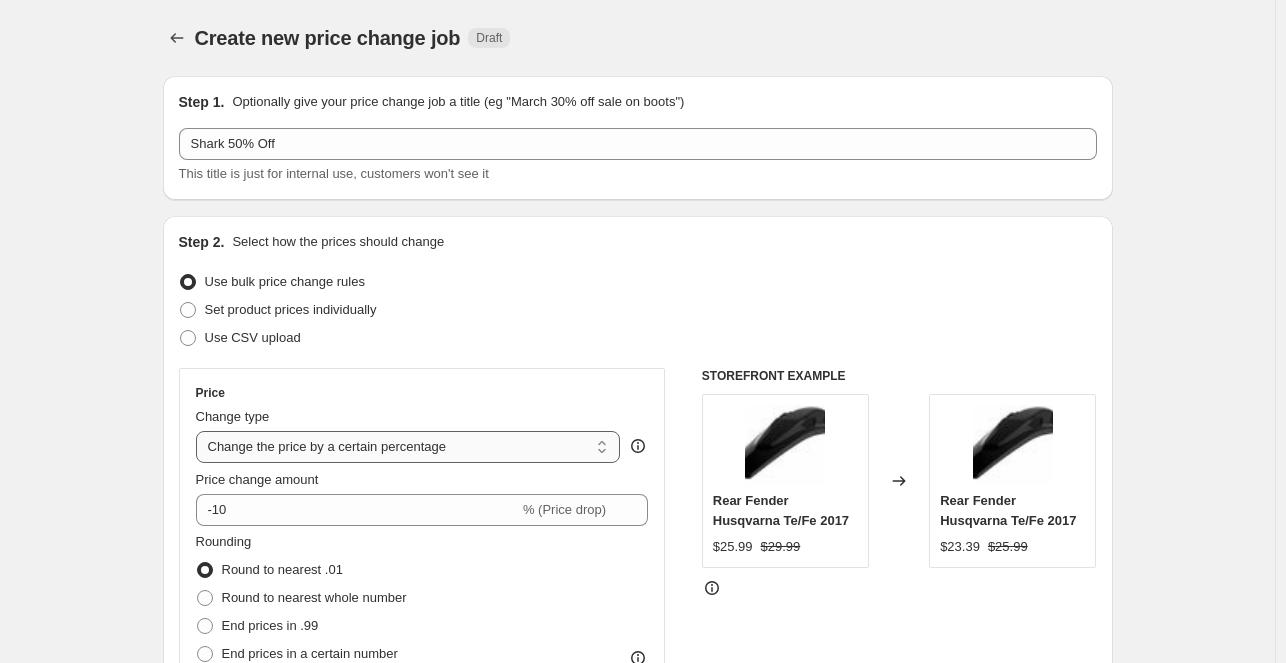 click on "Change the price to a certain amount Change the price by a certain amount Change the price by a certain percentage Change the price to the current compare at price (price before sale) Change the price by a certain amount relative to the compare at price Change the price by a certain percentage relative to the compare at price Don't change the price Change the price by a certain percentage relative to the cost per item Change price to certain cost margin" at bounding box center [408, 447] 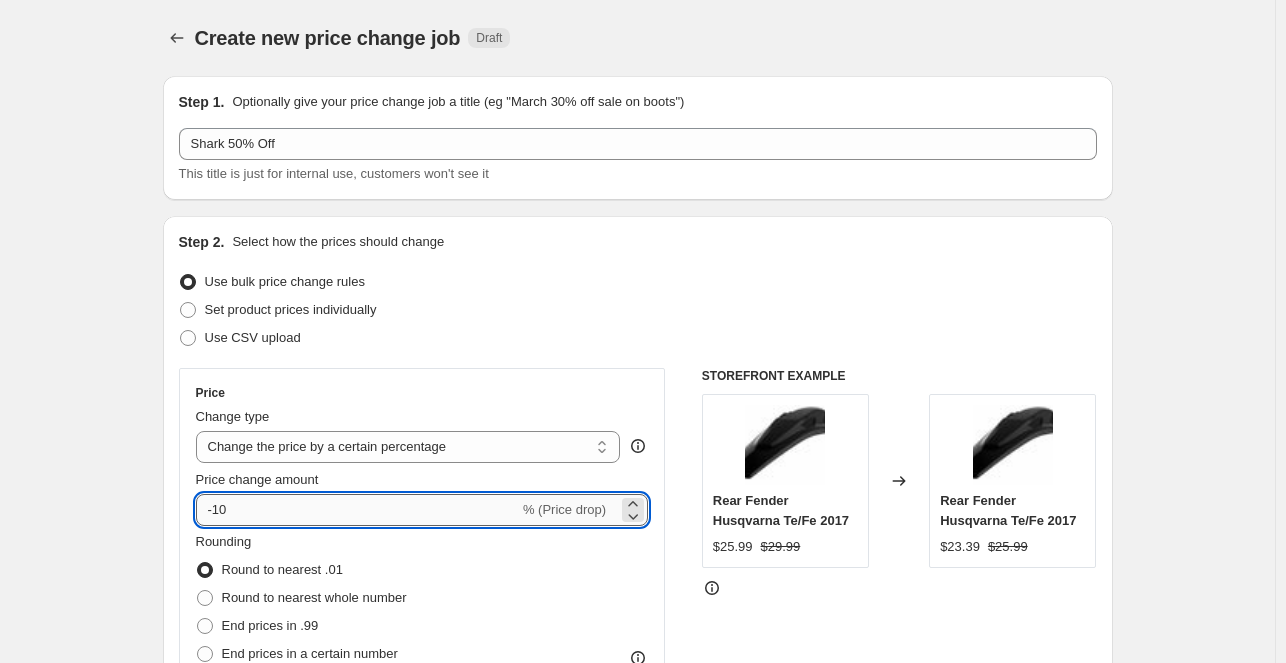 click on "-10" at bounding box center (357, 510) 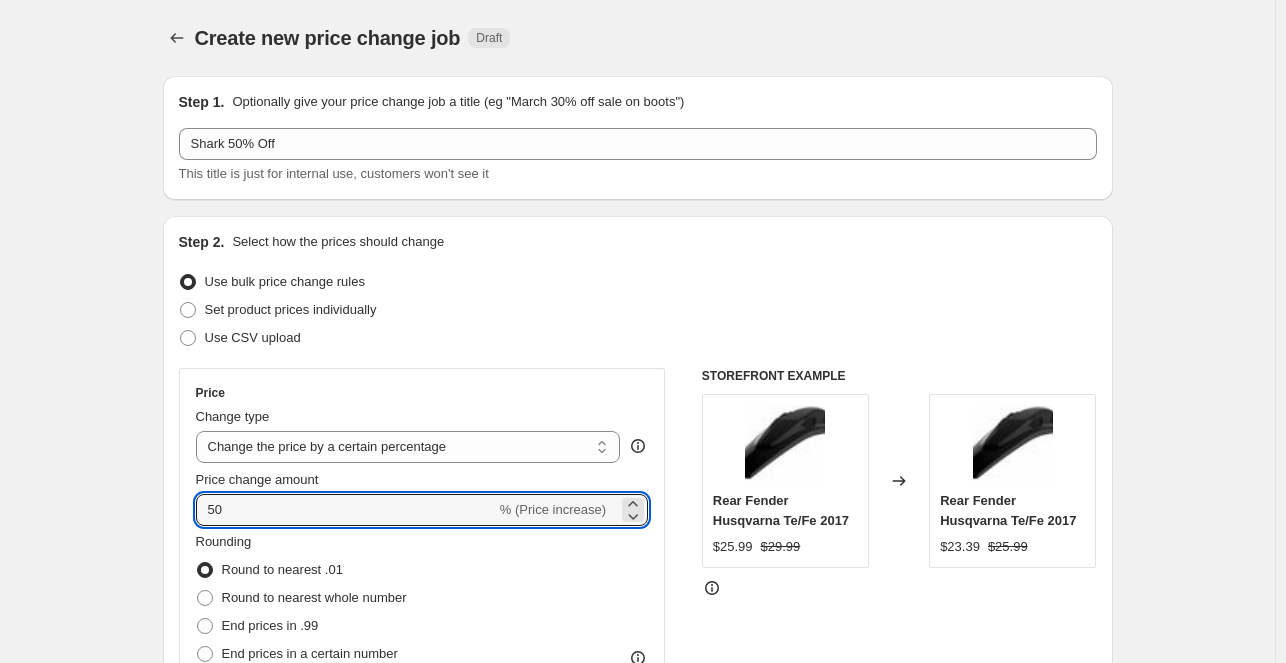 type on "5" 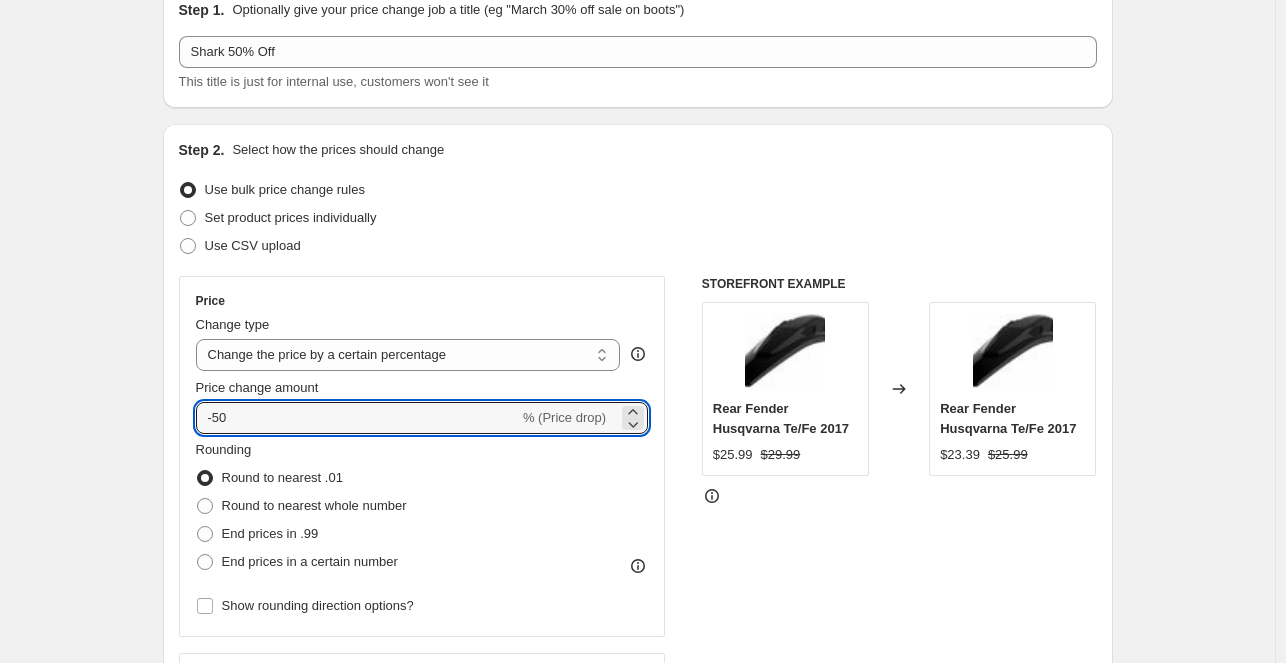 scroll, scrollTop: 132, scrollLeft: 0, axis: vertical 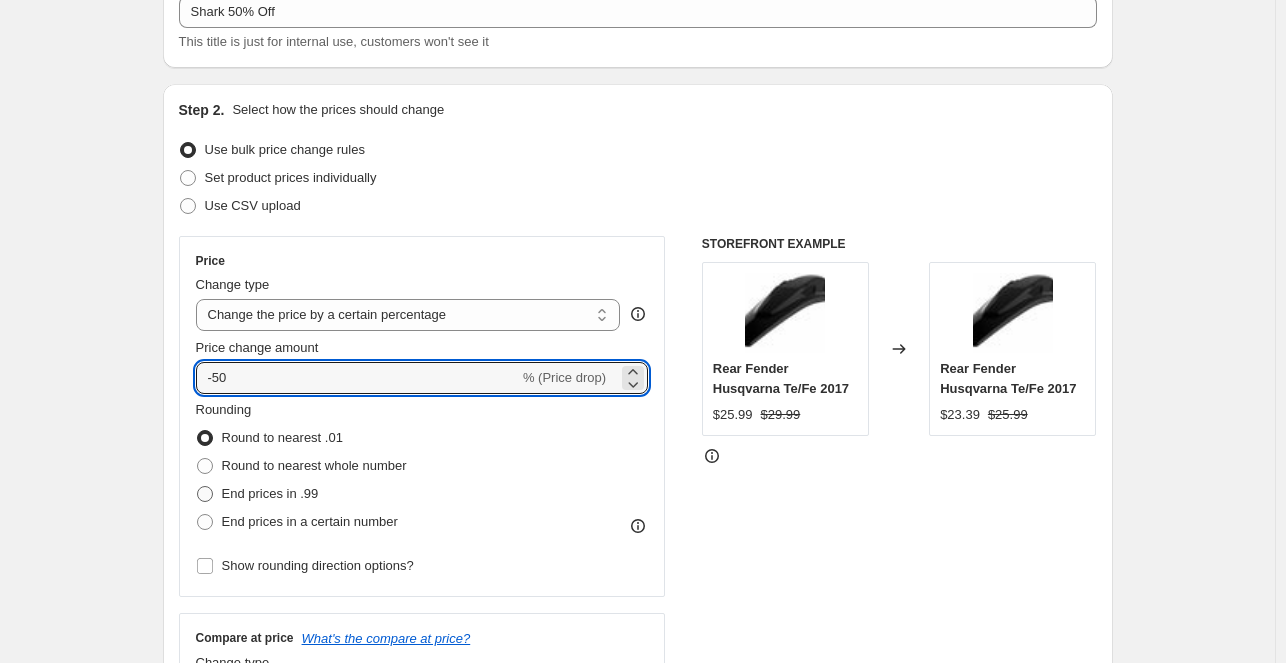type on "-50" 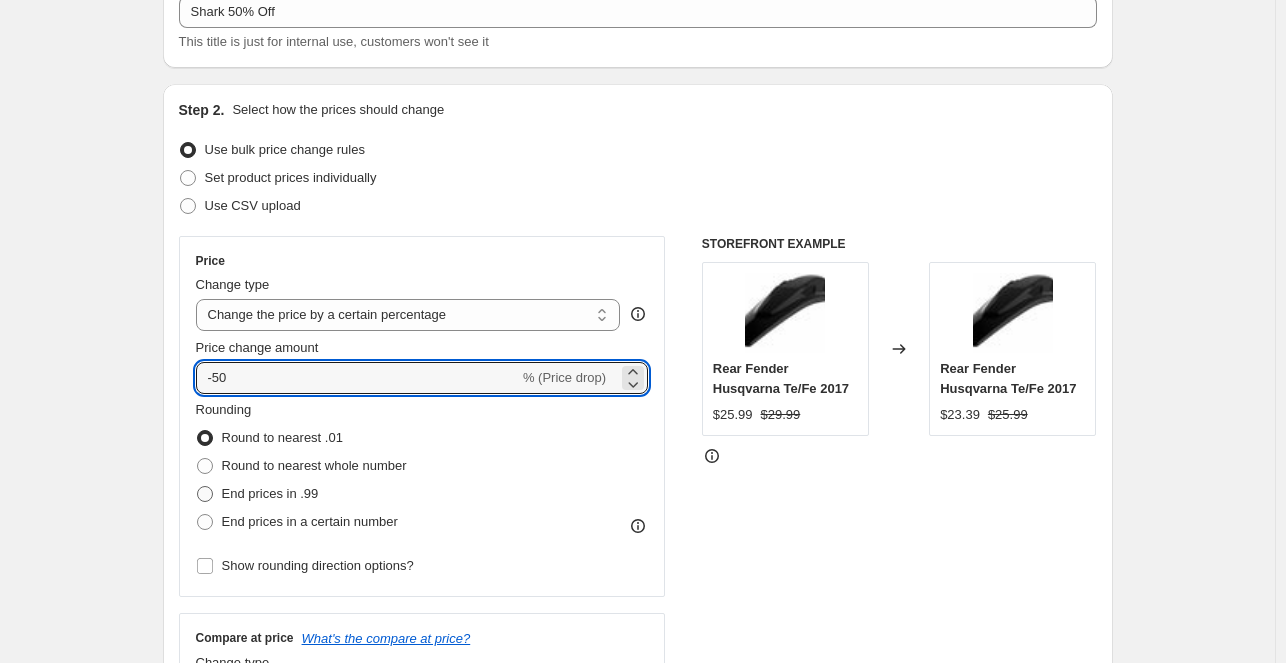 radio on "true" 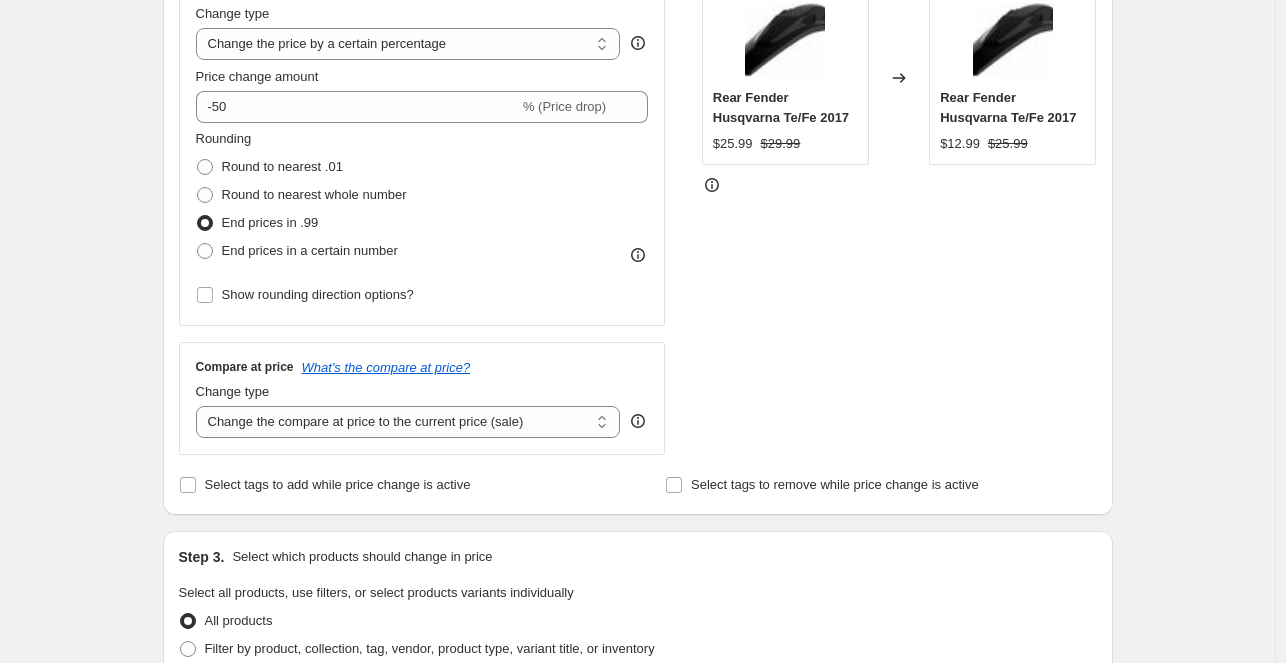 scroll, scrollTop: 408, scrollLeft: 0, axis: vertical 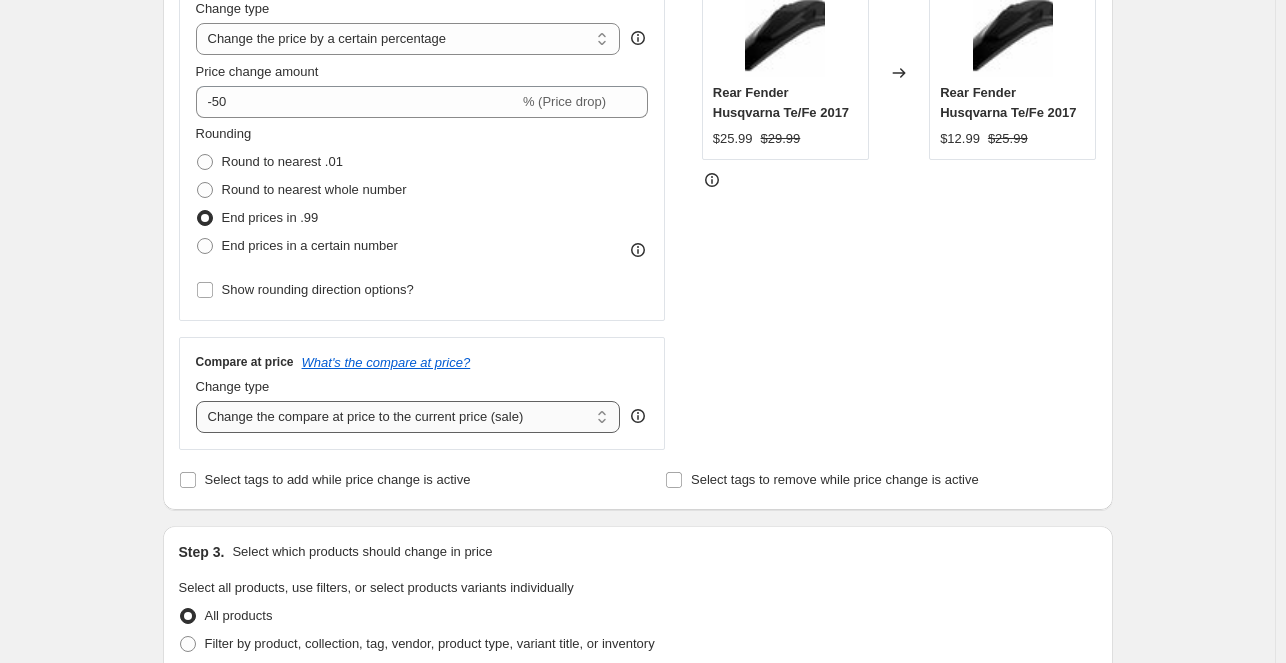 click on "Change the compare at price to the current price (sale) Change the compare at price to a certain amount Change the compare at price by a certain amount Change the compare at price by a certain percentage Change the compare at price by a certain amount relative to the actual price Change the compare at price by a certain percentage relative to the actual price Don't change the compare at price Remove the compare at price" at bounding box center (408, 417) 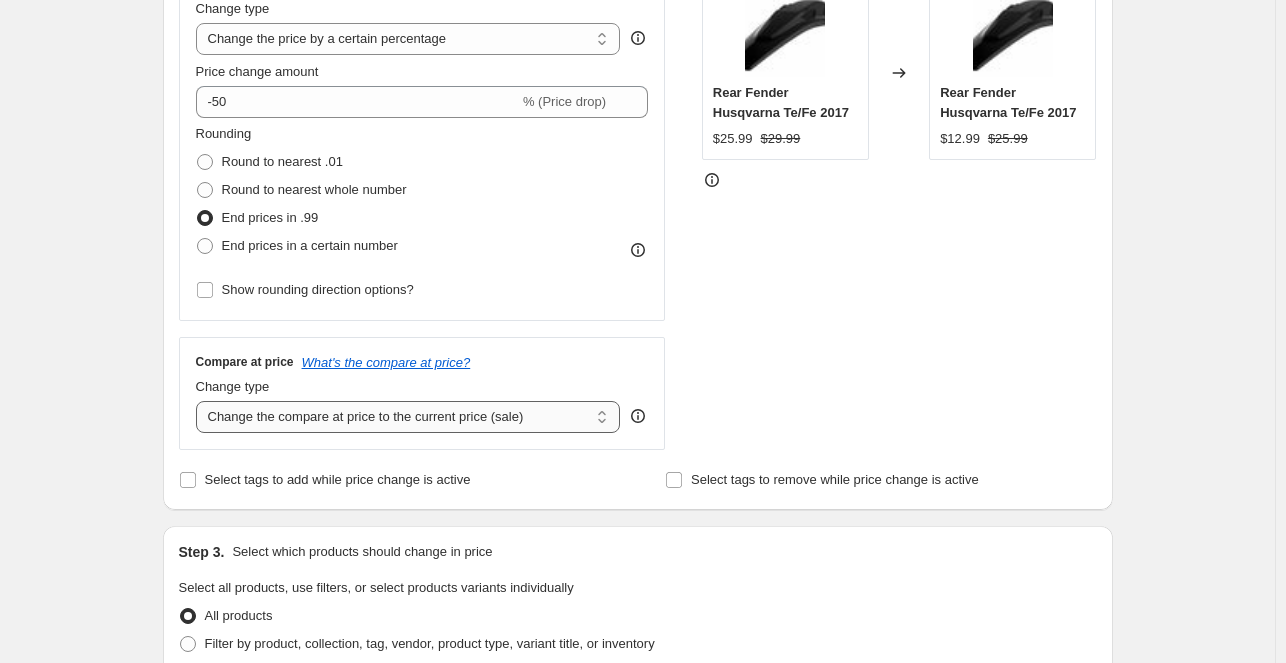 click on "Change the compare at price to the current price (sale) Change the compare at price to a certain amount Change the compare at price by a certain amount Change the compare at price by a certain percentage Change the compare at price by a certain amount relative to the actual price Change the compare at price by a certain percentage relative to the actual price Don't change the compare at price Remove the compare at price" at bounding box center (408, 417) 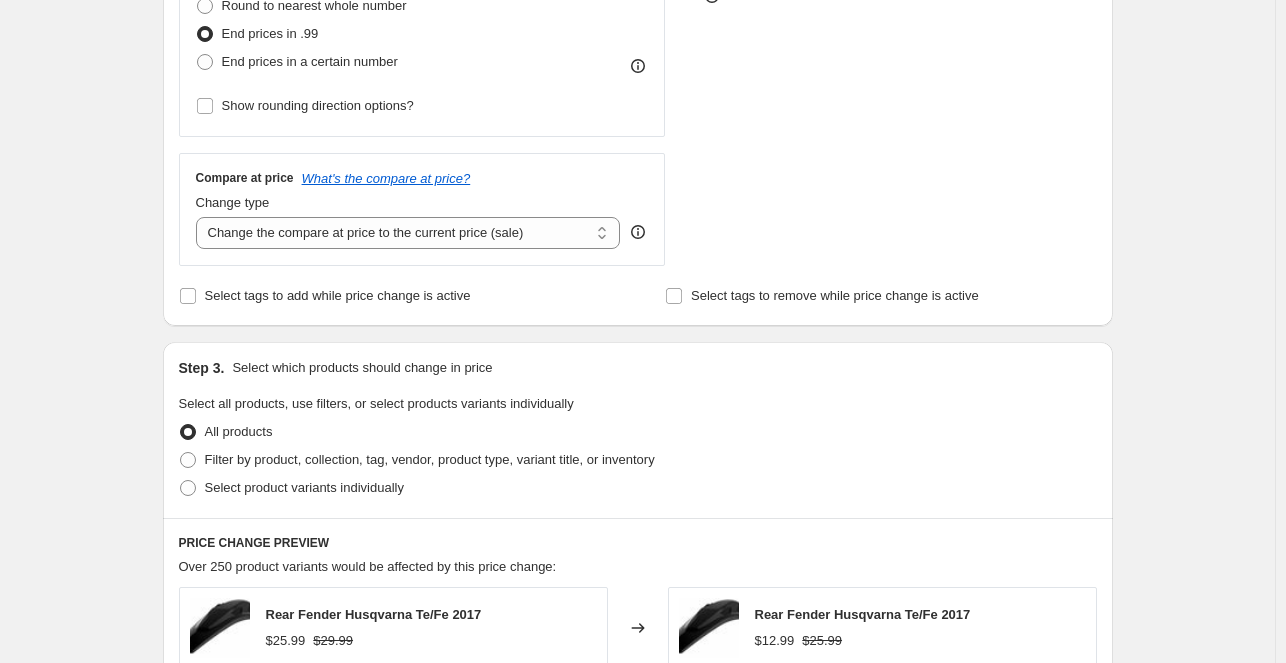 scroll, scrollTop: 603, scrollLeft: 0, axis: vertical 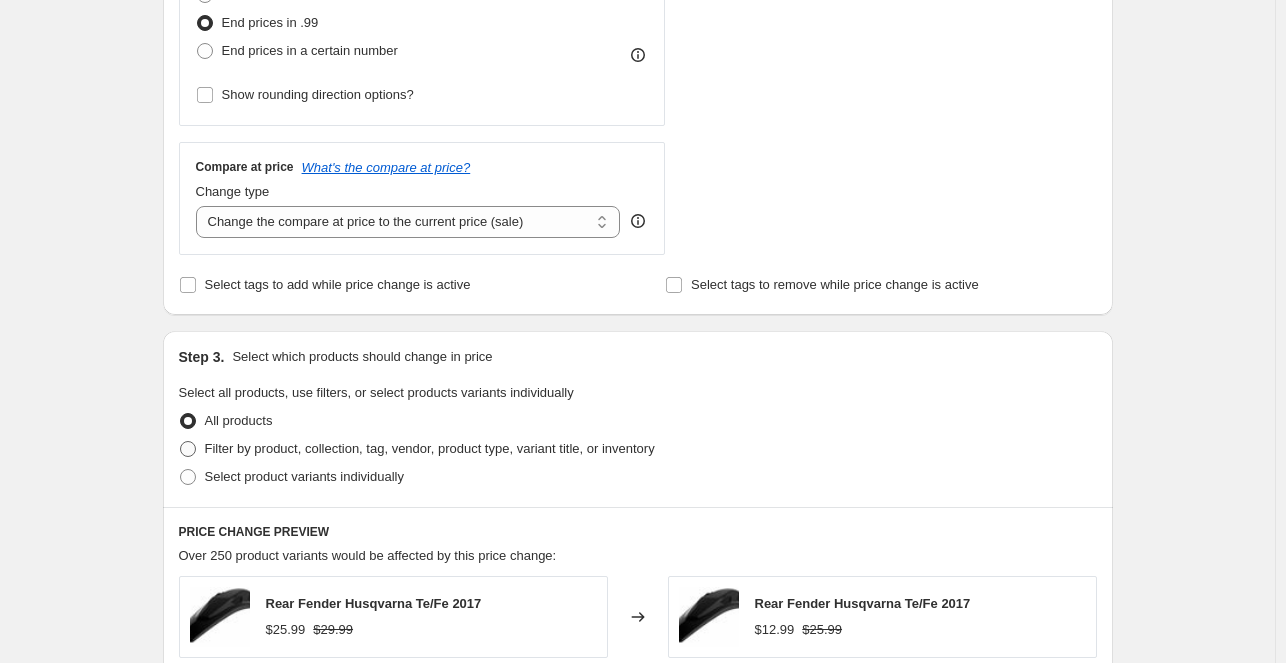 click at bounding box center [188, 449] 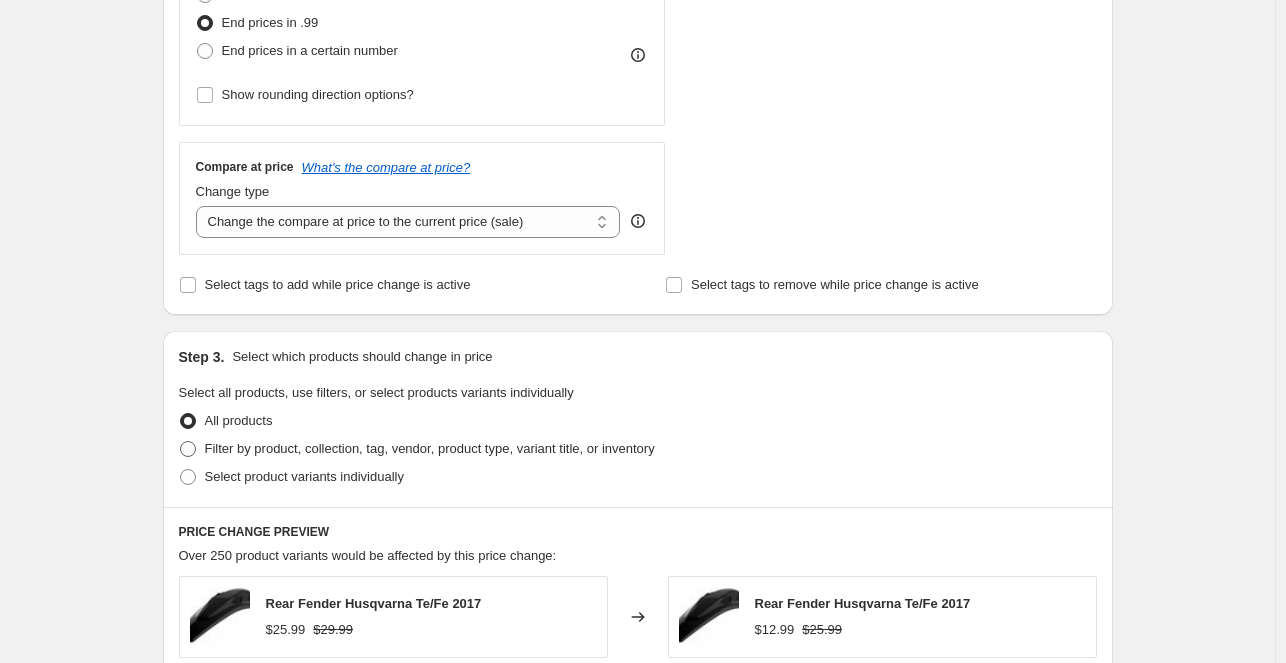 radio on "true" 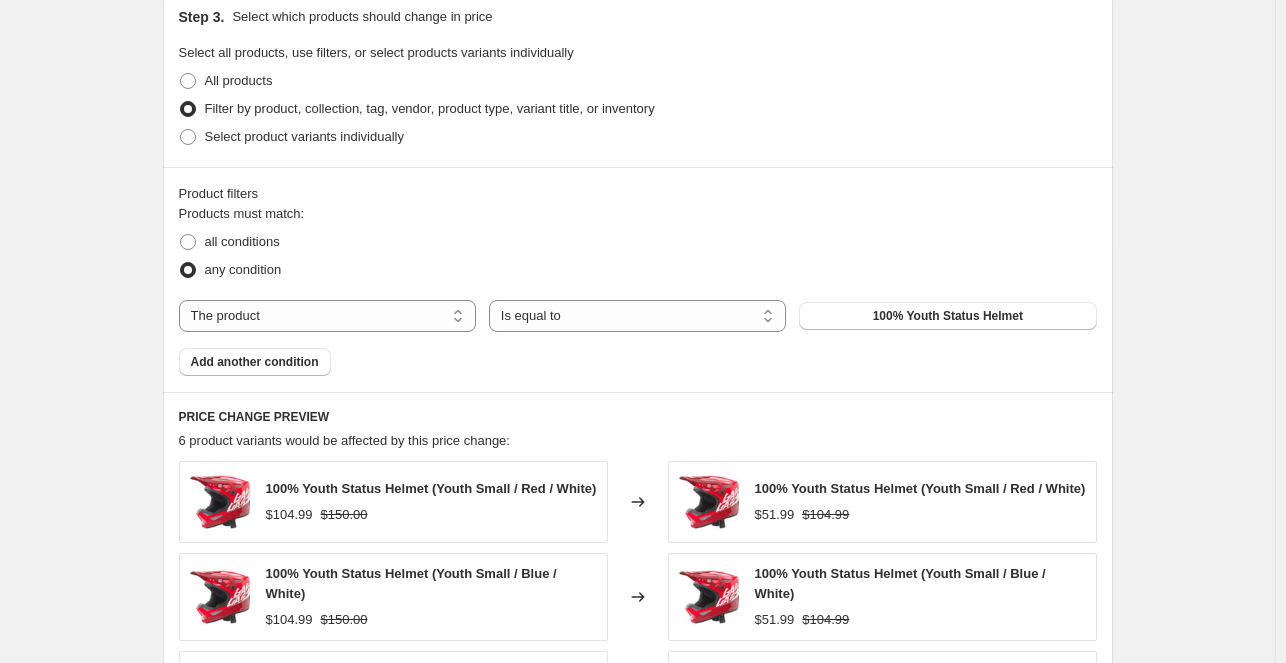 scroll, scrollTop: 946, scrollLeft: 0, axis: vertical 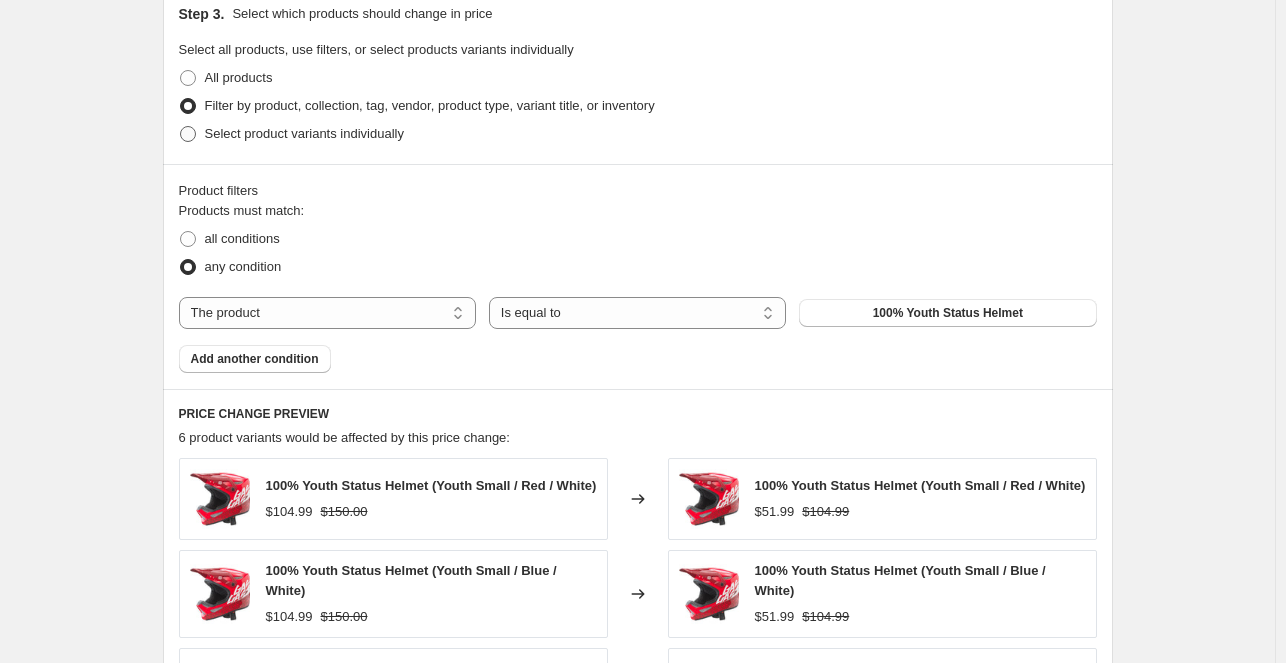 click at bounding box center (188, 134) 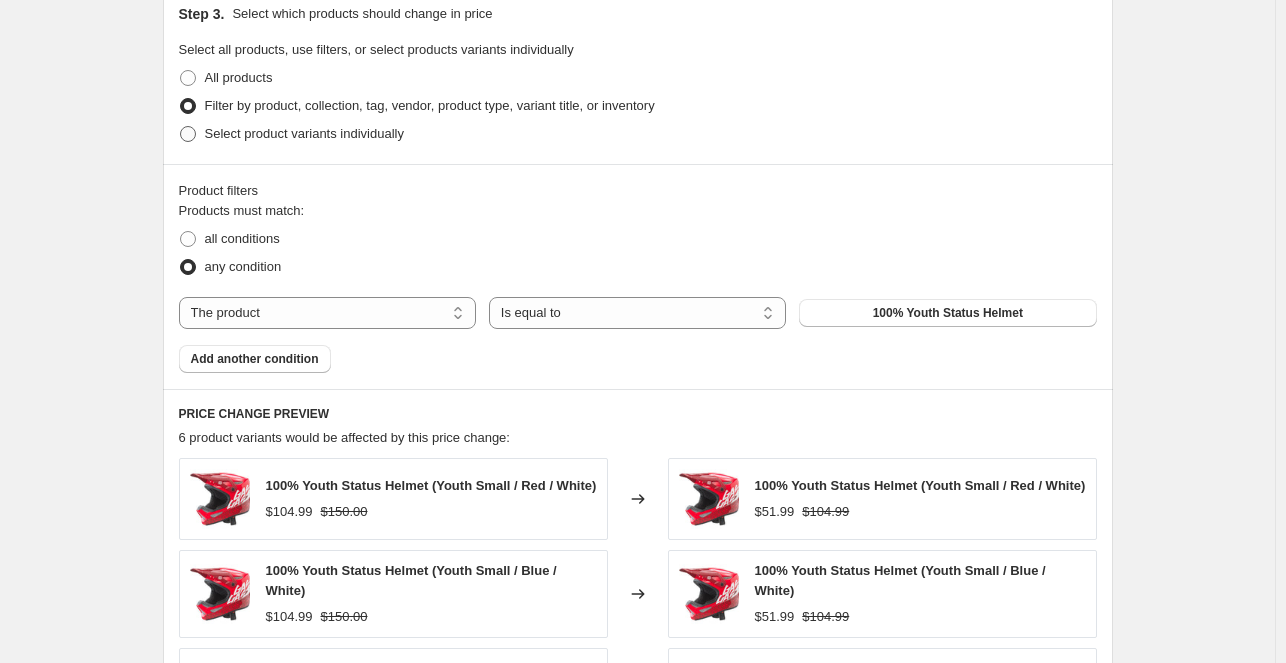 radio on "true" 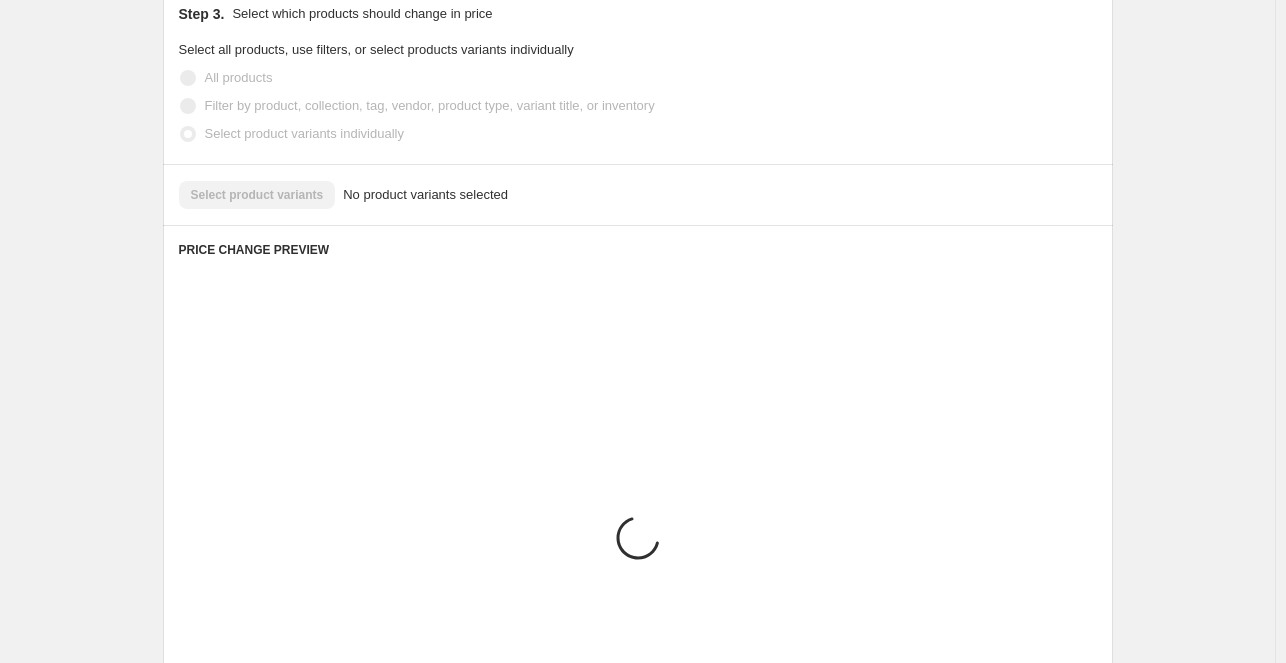 scroll, scrollTop: 892, scrollLeft: 0, axis: vertical 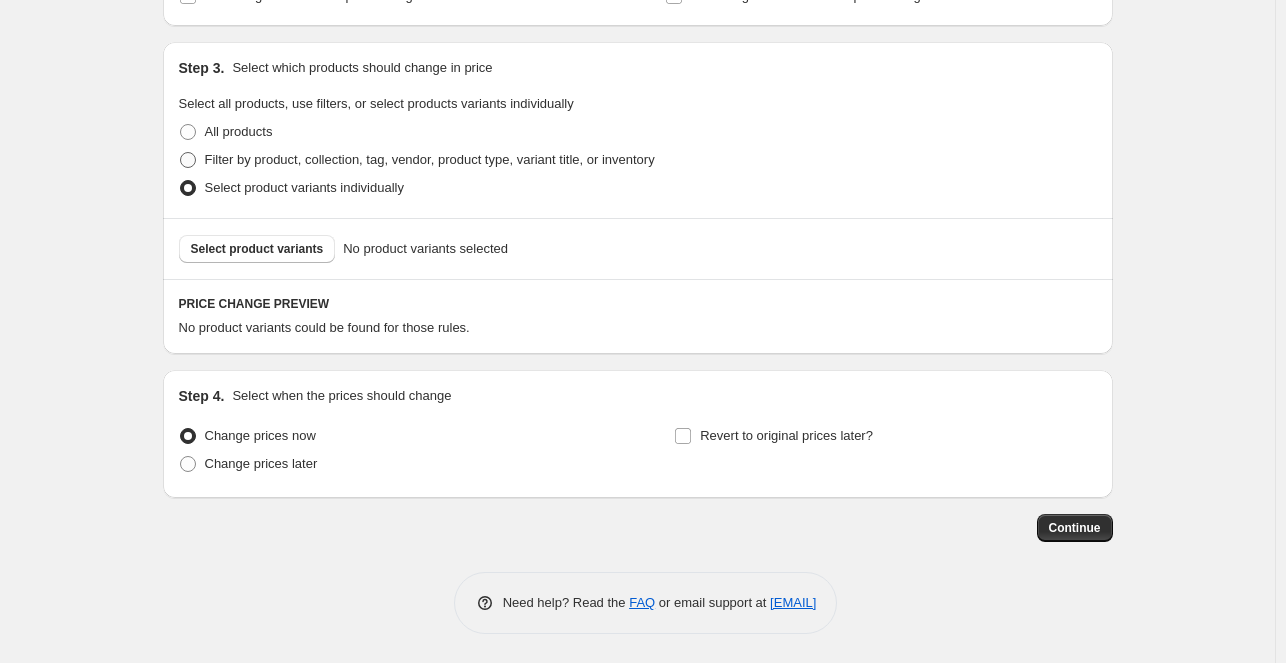 click at bounding box center (188, 160) 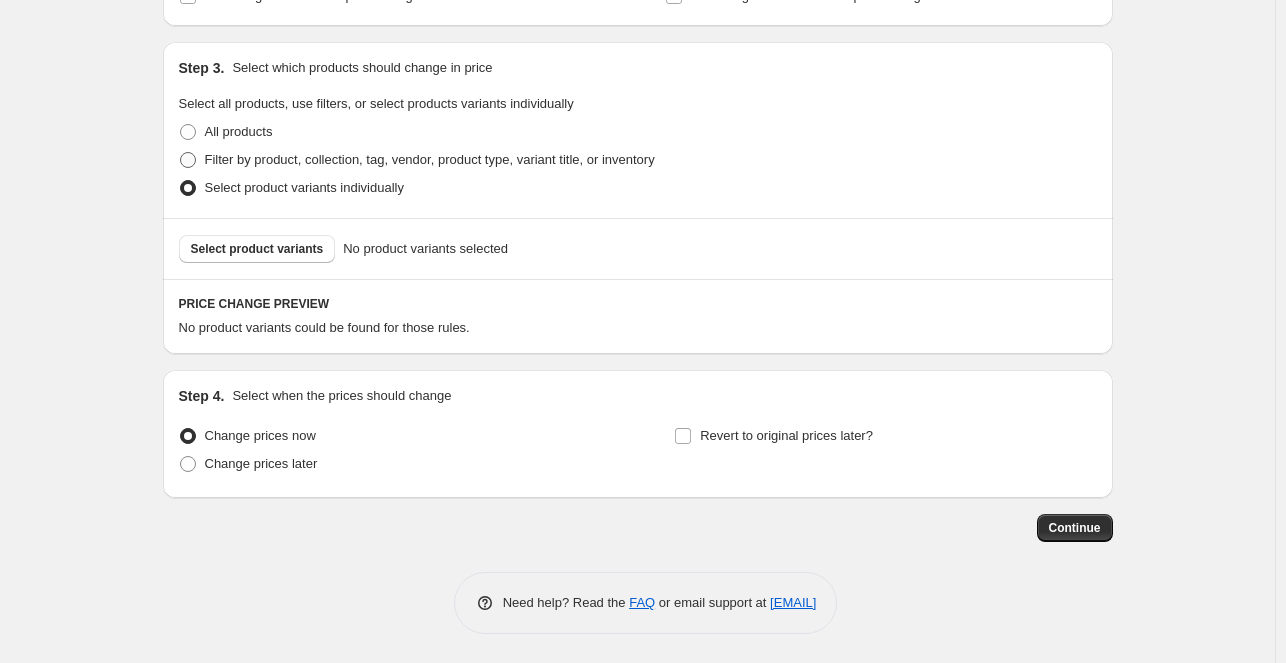 radio on "true" 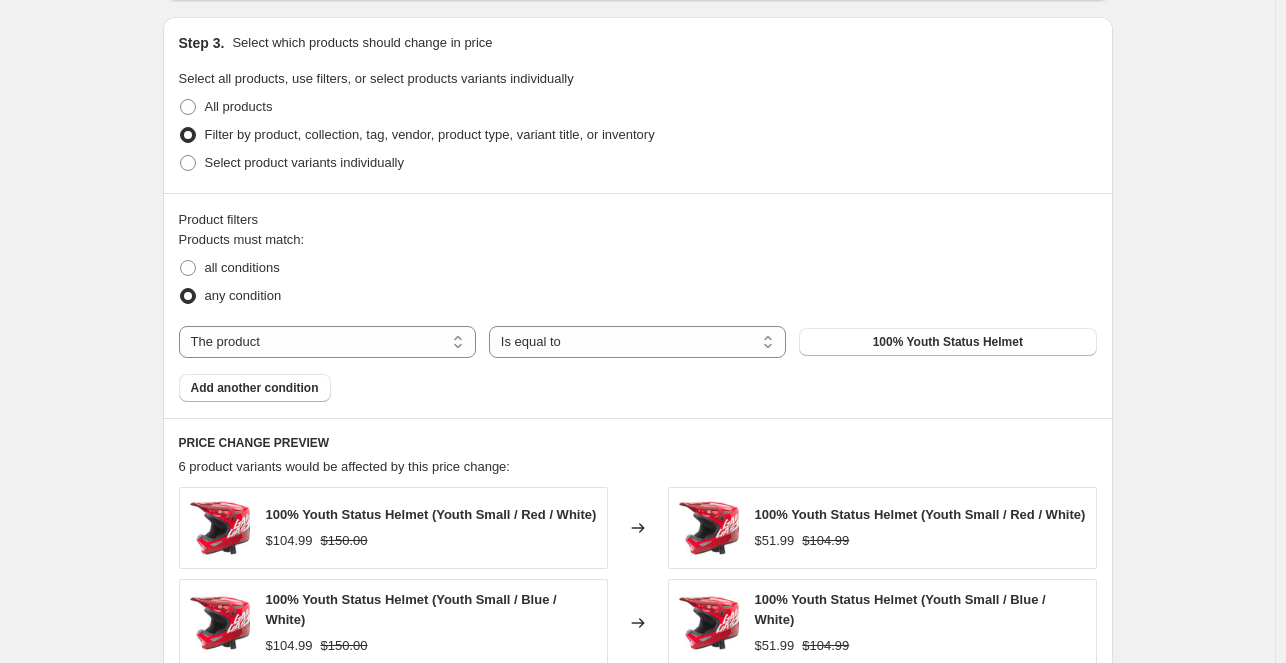 scroll, scrollTop: 923, scrollLeft: 0, axis: vertical 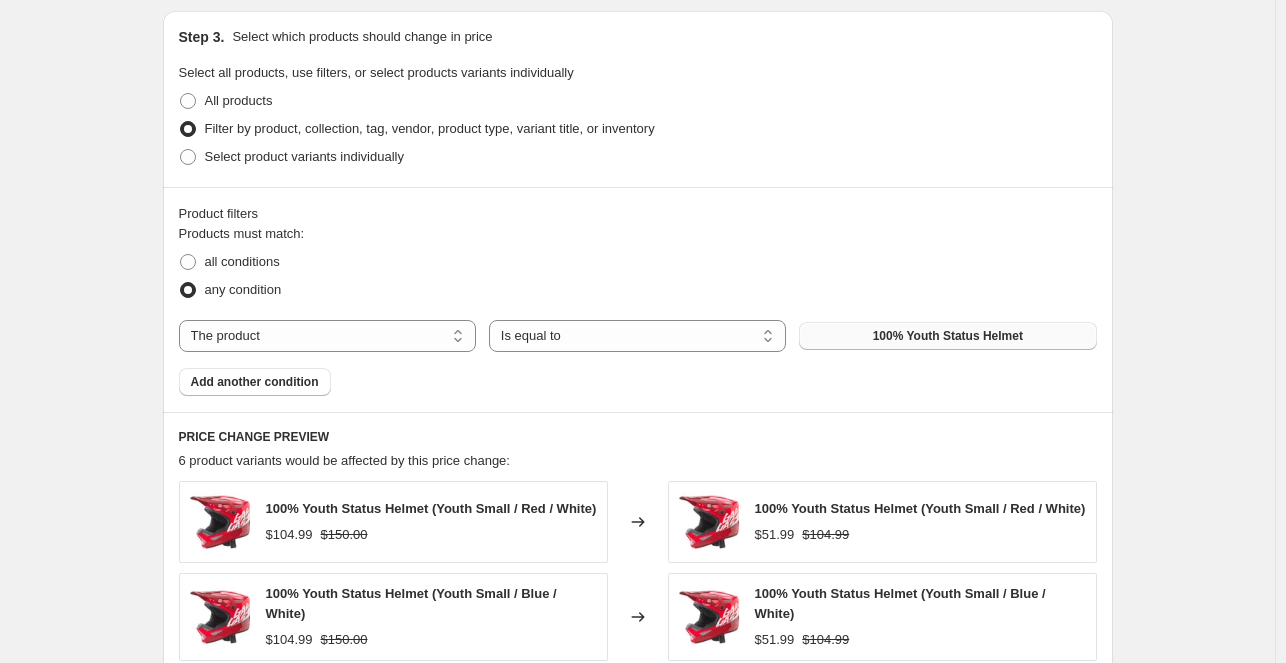 click on "100% Youth Status Helmet" at bounding box center (947, 336) 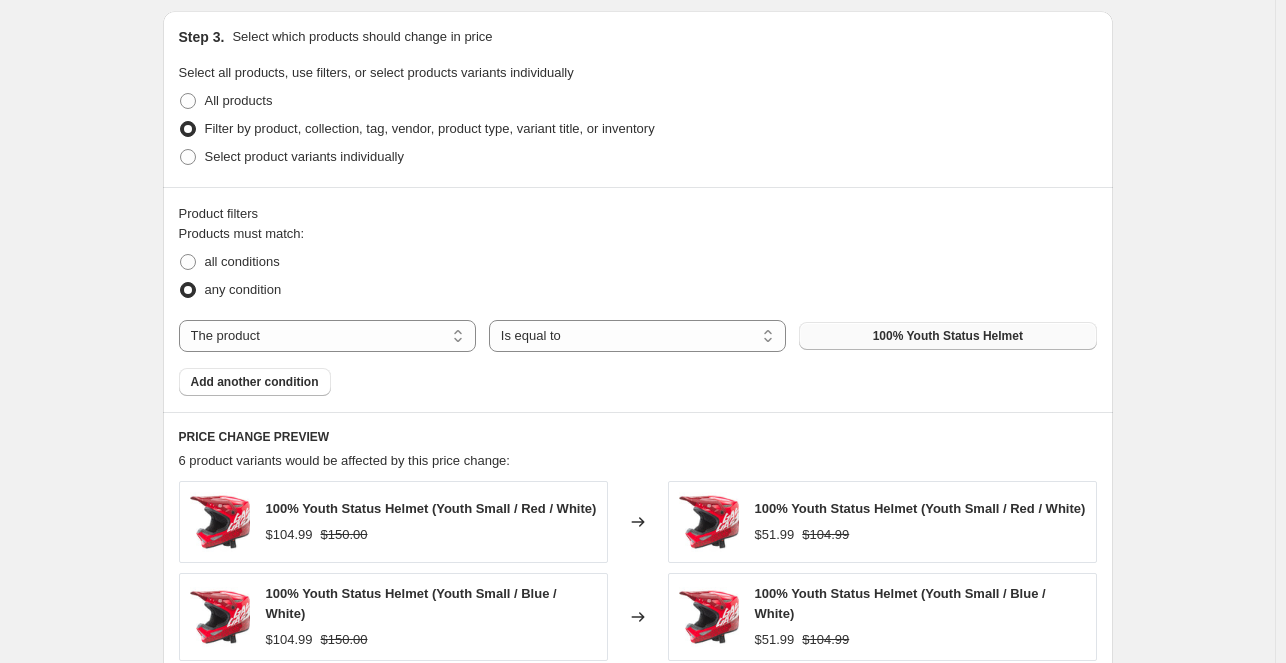 click on "100% Youth Status Helmet" at bounding box center (947, 336) 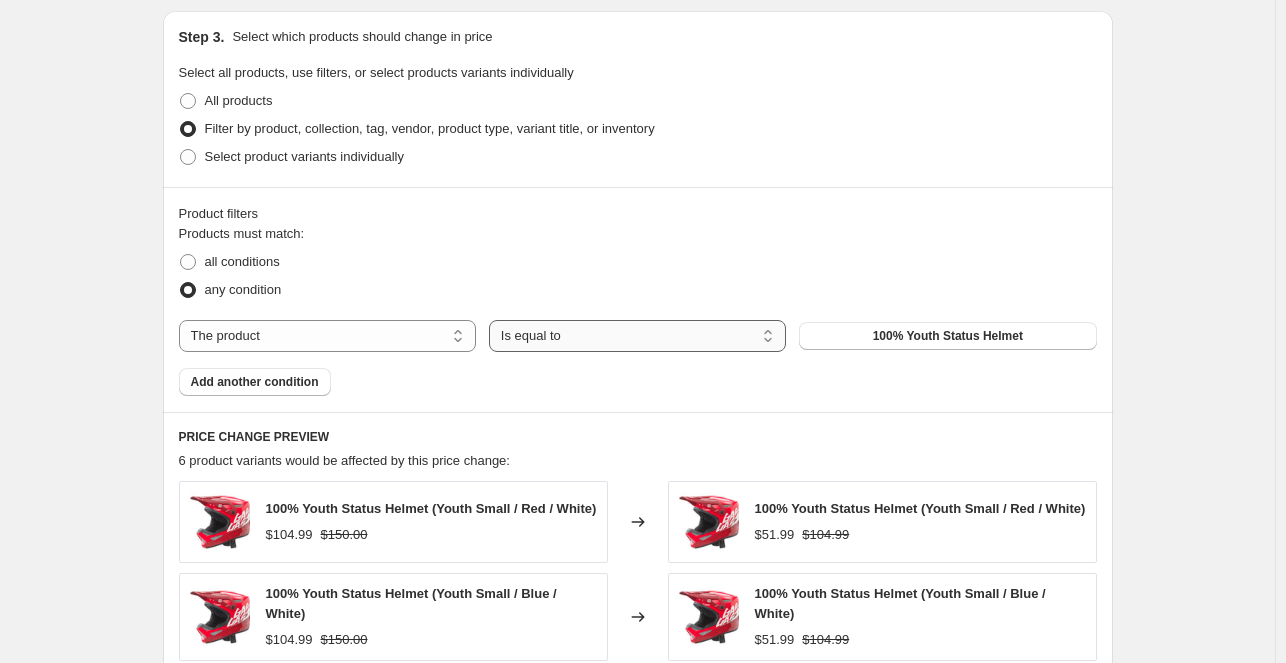 click on "Is equal to Is not equal to" at bounding box center (637, 336) 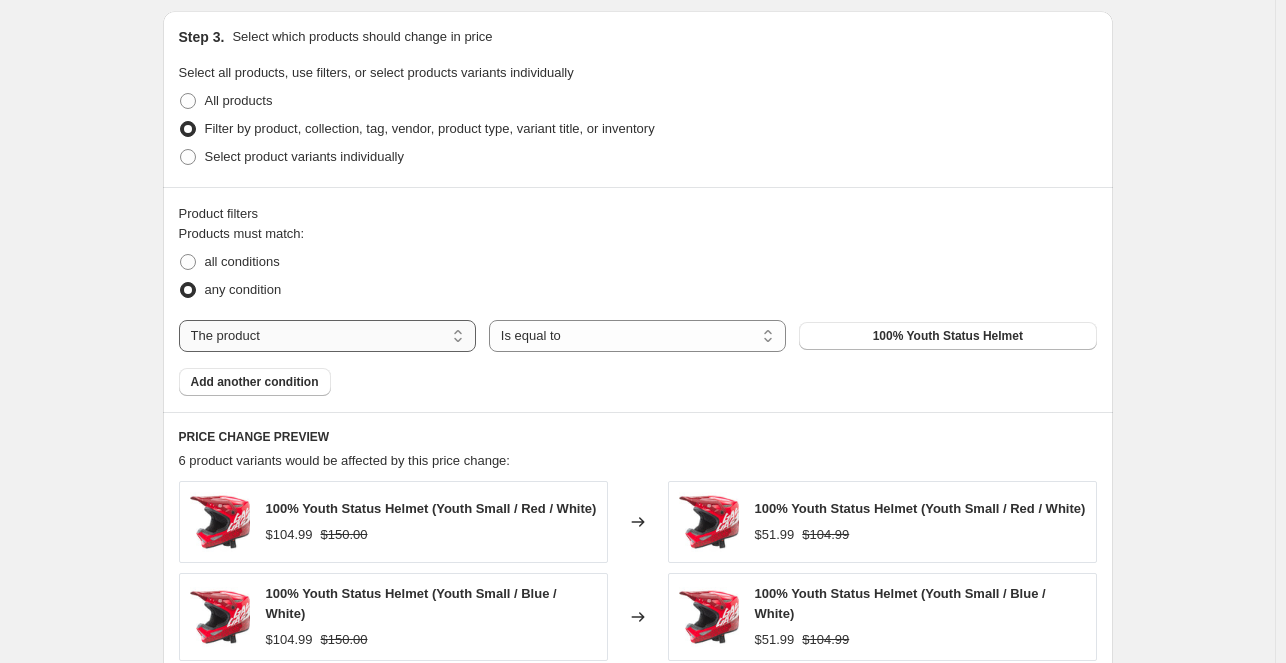 click on "The product The product's collection The product's tag The product's vendor The product's type The product's status The variant's title Inventory quantity" at bounding box center (327, 336) 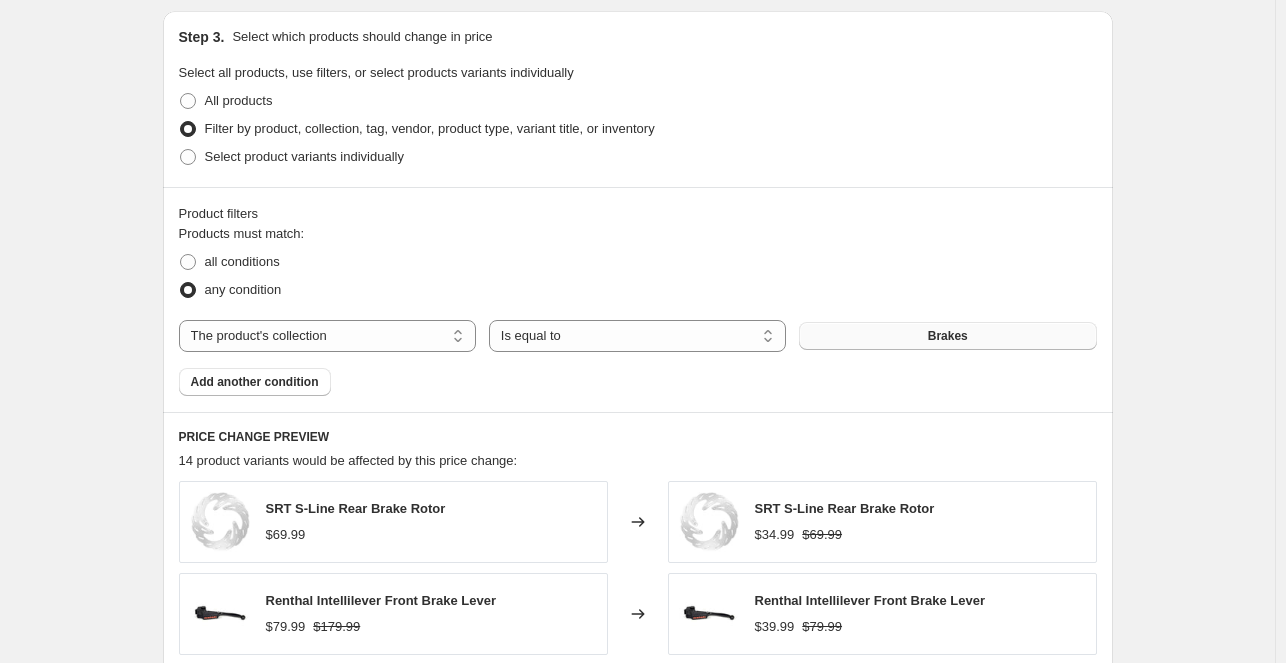 click on "Brakes" at bounding box center [947, 336] 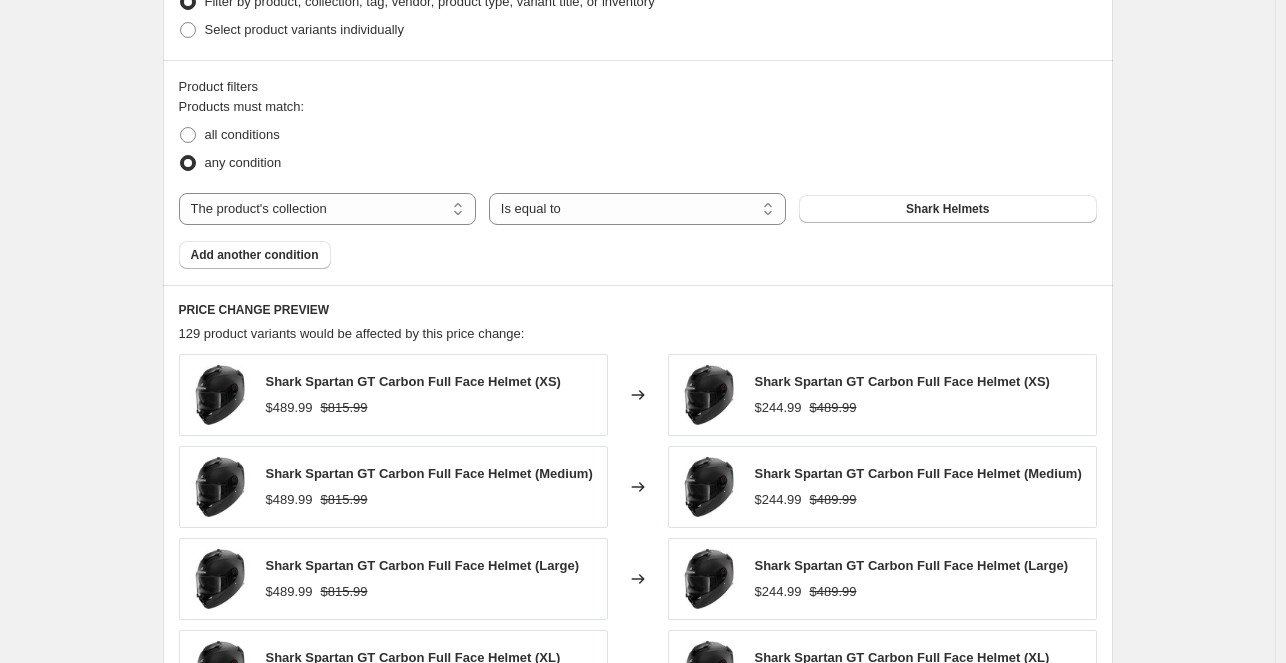 scroll, scrollTop: 1058, scrollLeft: 0, axis: vertical 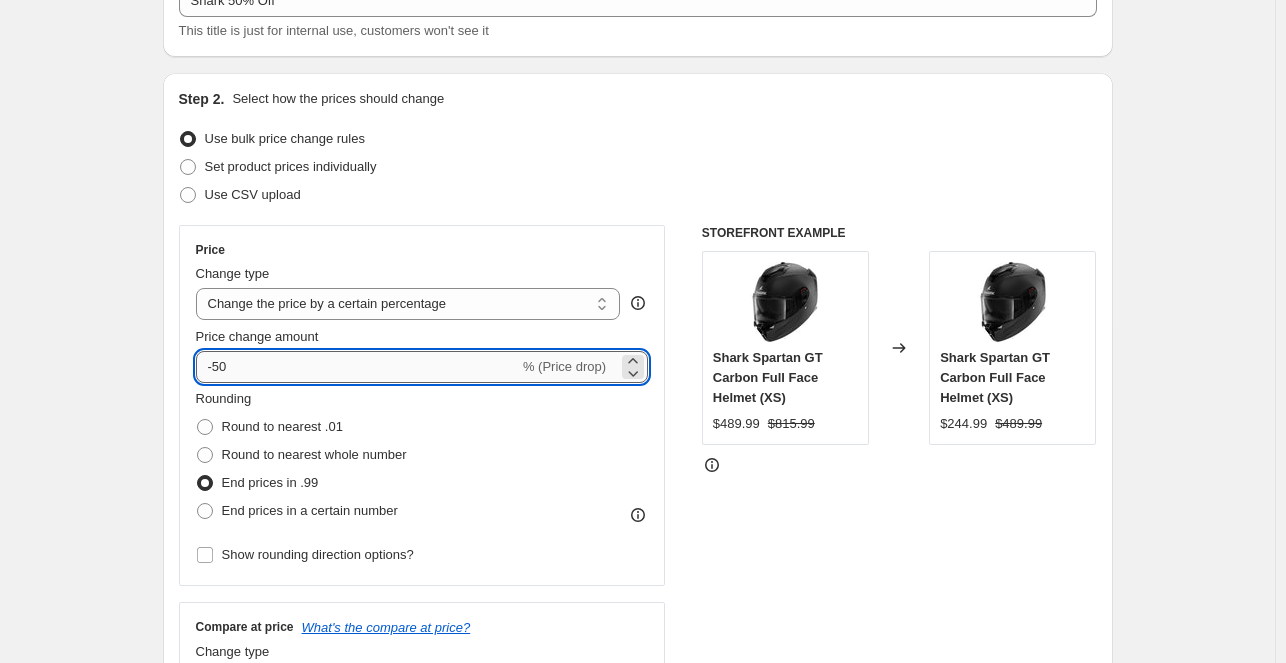 click on "-50" at bounding box center [357, 367] 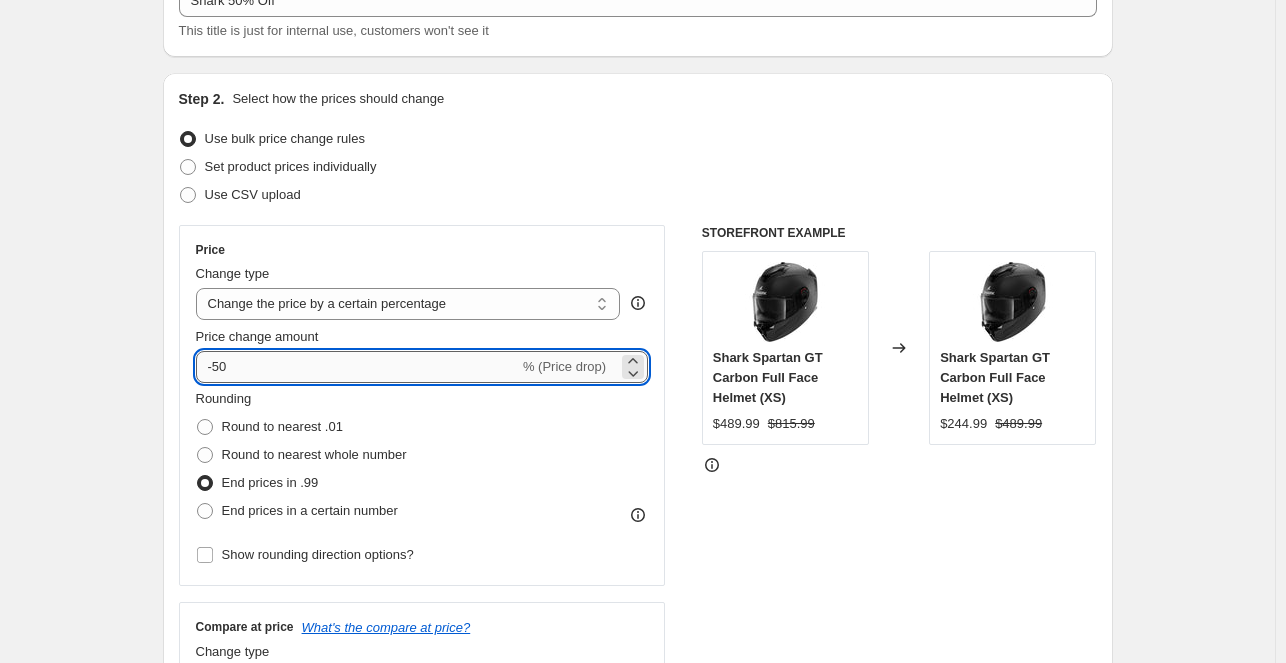 type on "-5" 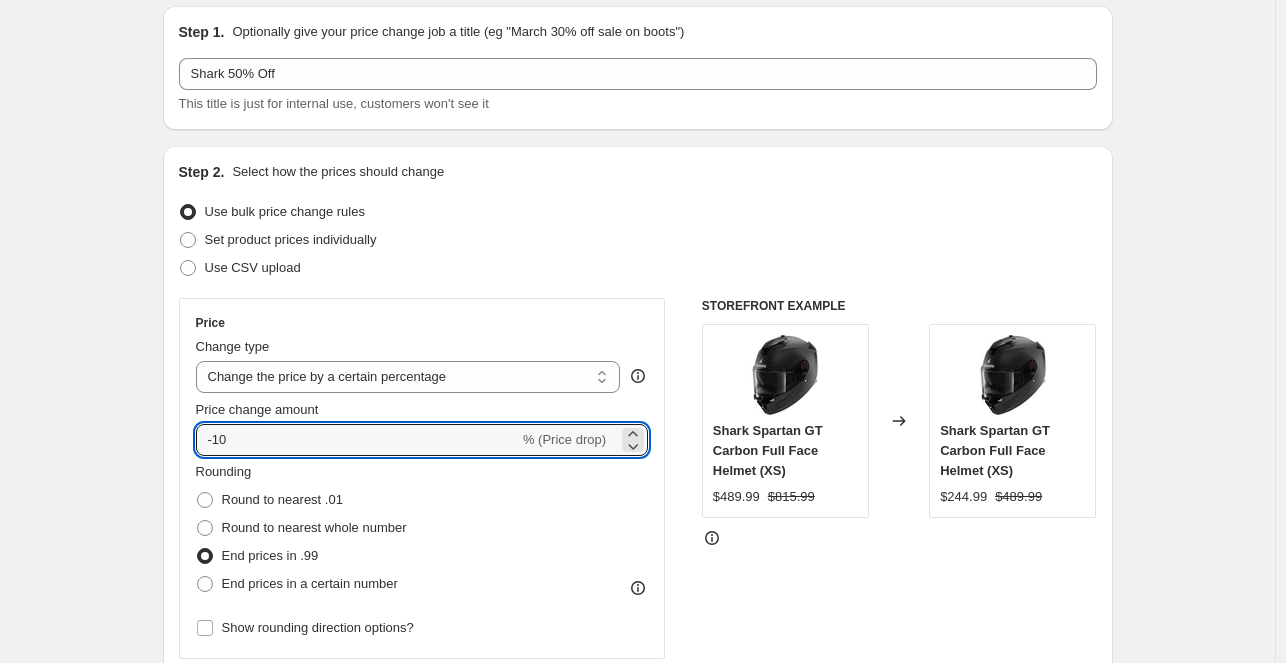 scroll, scrollTop: 89, scrollLeft: 0, axis: vertical 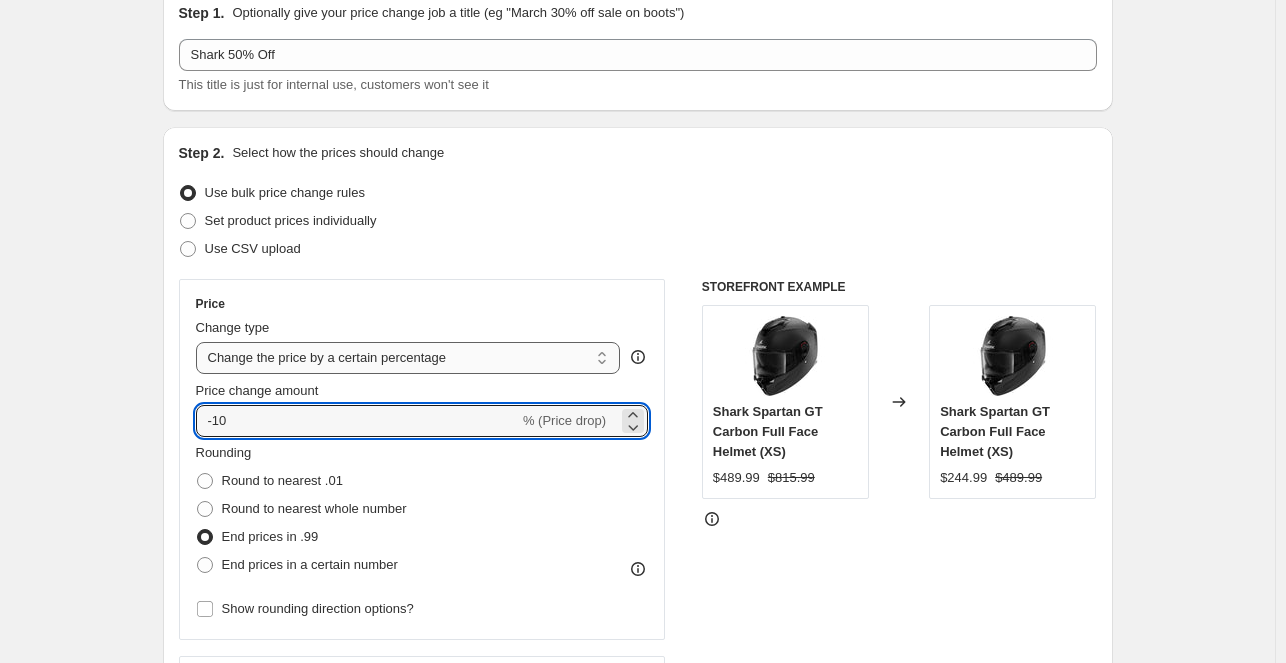 type on "-10" 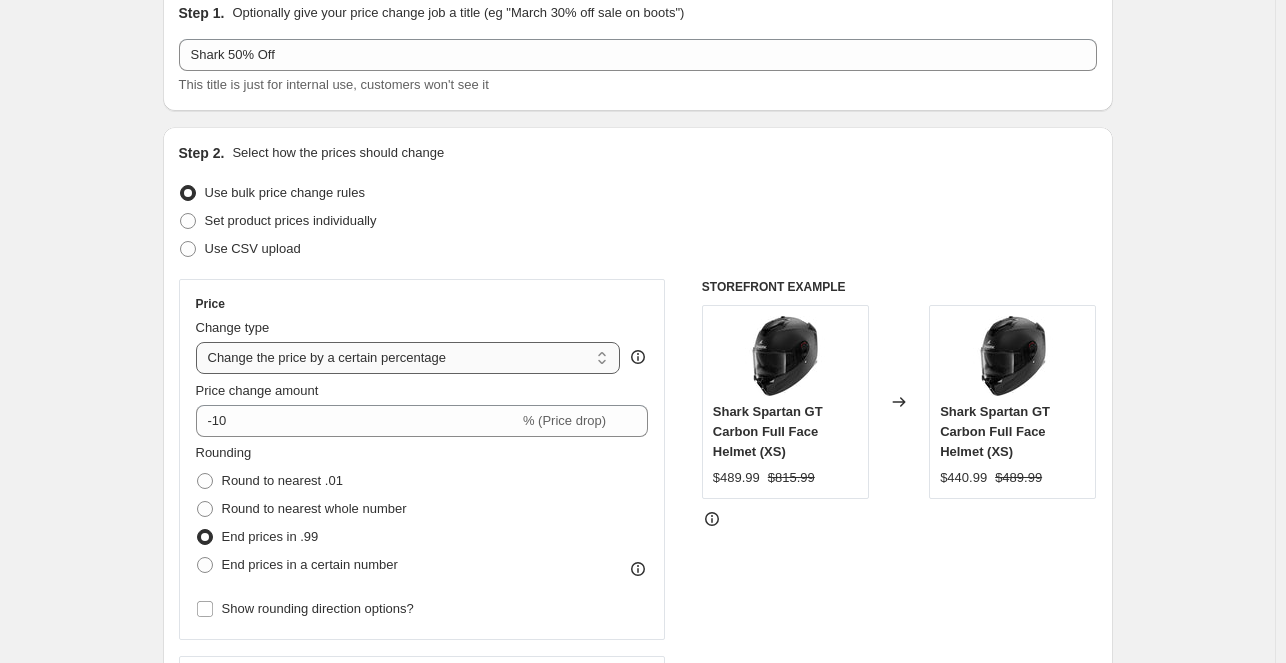 click on "Change the price to a certain amount Change the price by a certain amount Change the price by a certain percentage Change the price to the current compare at price (price before sale) Change the price by a certain amount relative to the compare at price Change the price by a certain percentage relative to the compare at price Don't change the price Change the price by a certain percentage relative to the cost per item Change price to certain cost margin" at bounding box center (408, 358) 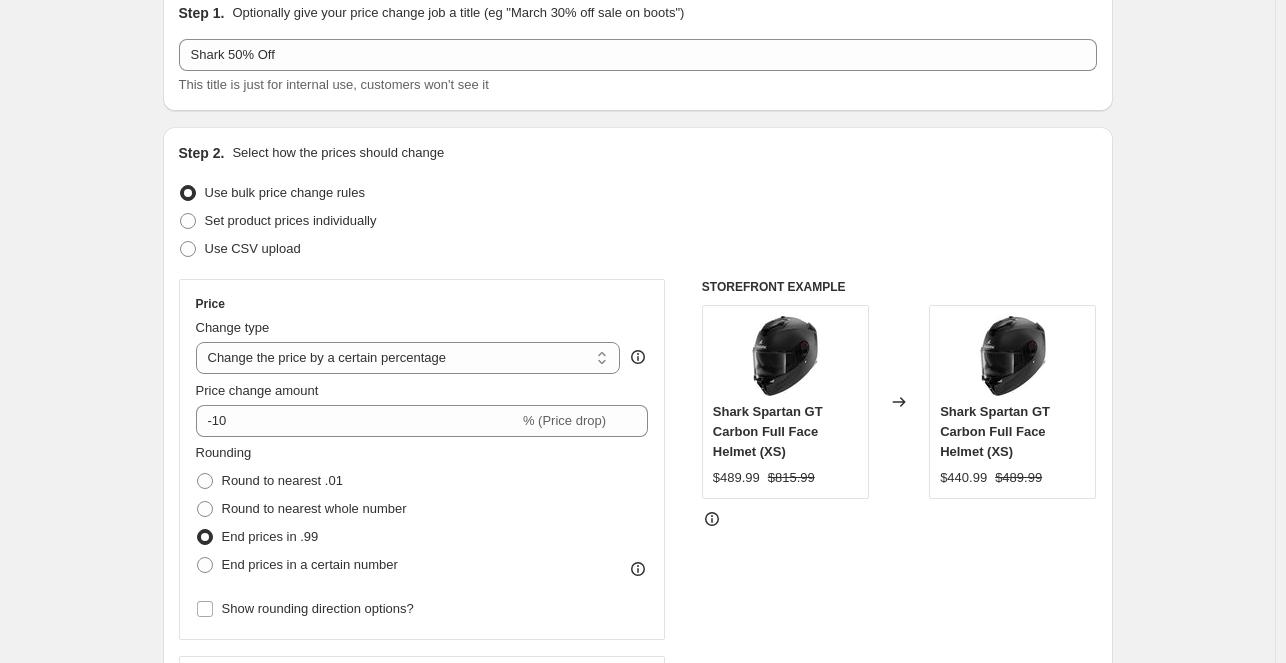 click on "Step 2. Select how the prices should change Use bulk price change rules Set product prices individually Use CSV upload Price Change type Change the price to a certain amount Change the price by a certain amount Change the price by a certain percentage Change the price to the current compare at price (price before sale) Change the price by a certain amount relative to the compare at price Change the price by a certain percentage relative to the compare at price Don't change the price Change the price by a certain percentage relative to the cost per item Change price to certain cost margin Change the price by a certain percentage Price change amount 0 % Rounding Round to nearest .01 Round to nearest whole number End prices in .99 End prices in a certain number Show rounding direction options? Compare at price What's the compare at price? Change type Change the compare at price to the current price (sale) Change the compare at price to a certain amount Change the compare at price by a certain amount 20 % [PRICE]" at bounding box center [638, 478] 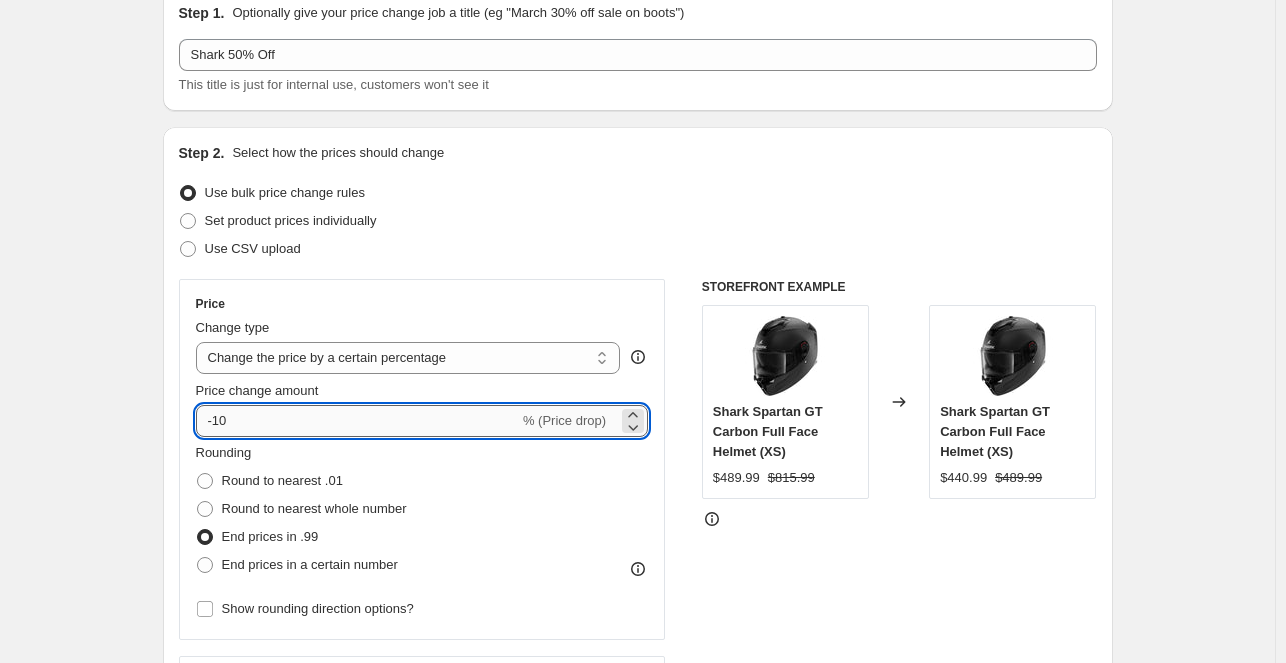 click on "-10" at bounding box center (357, 421) 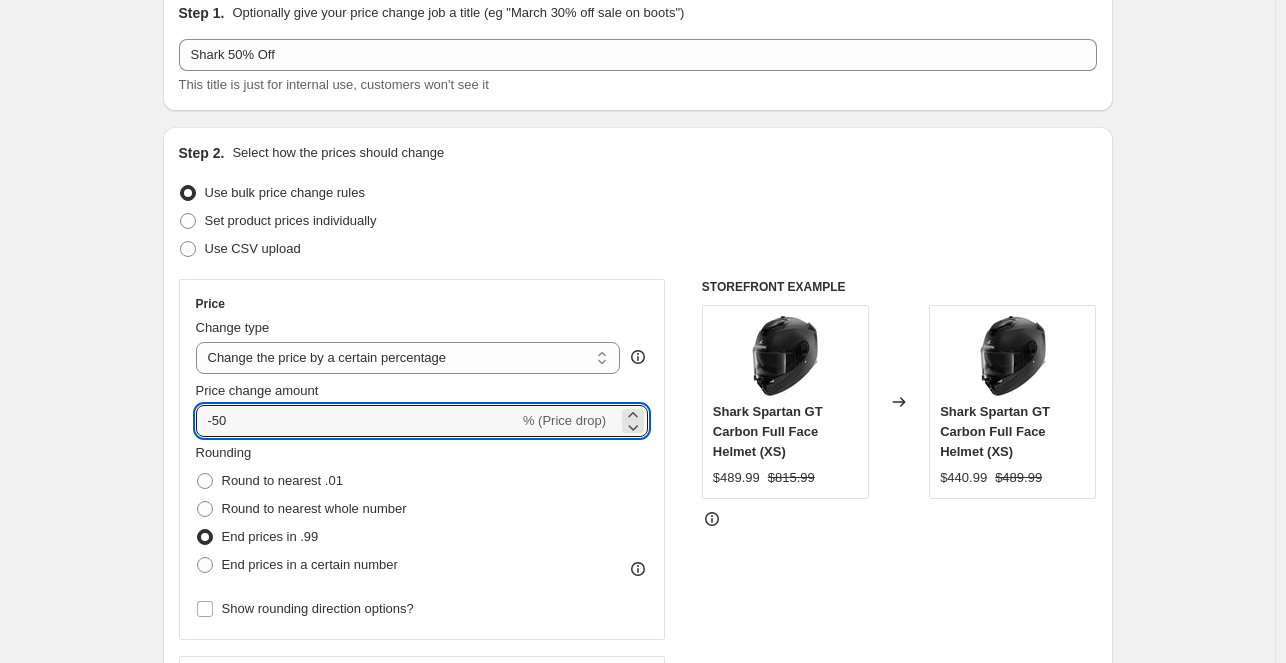 type on "-50" 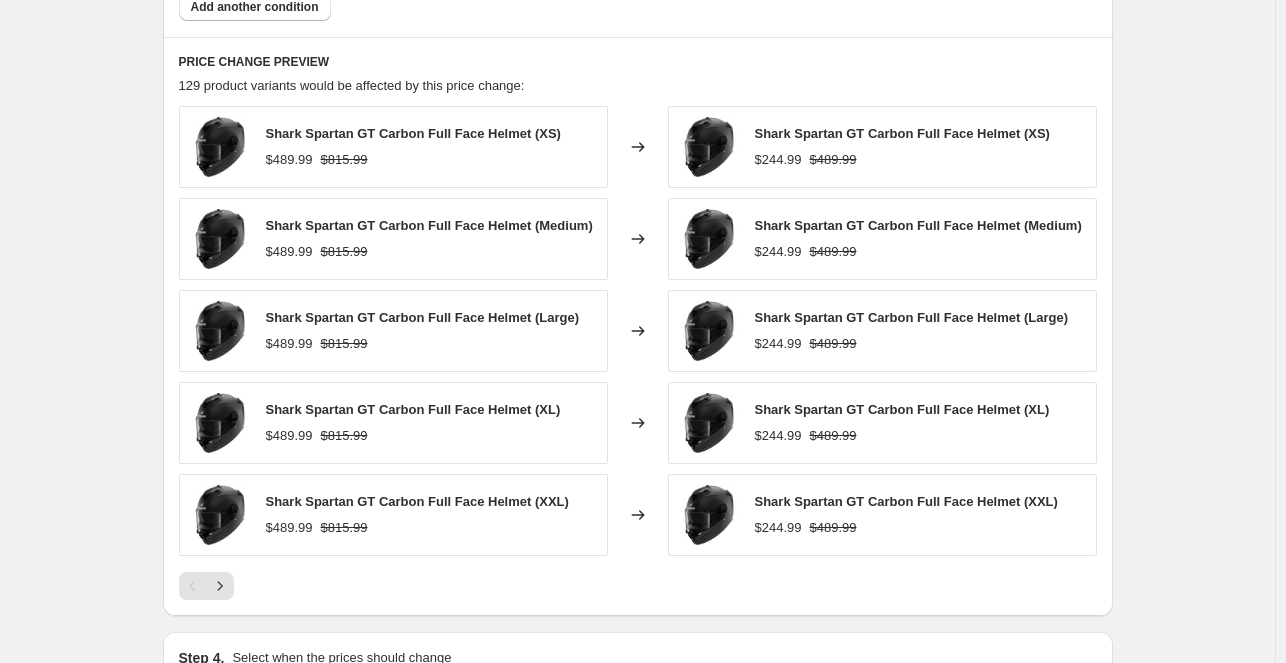 scroll, scrollTop: 1559, scrollLeft: 0, axis: vertical 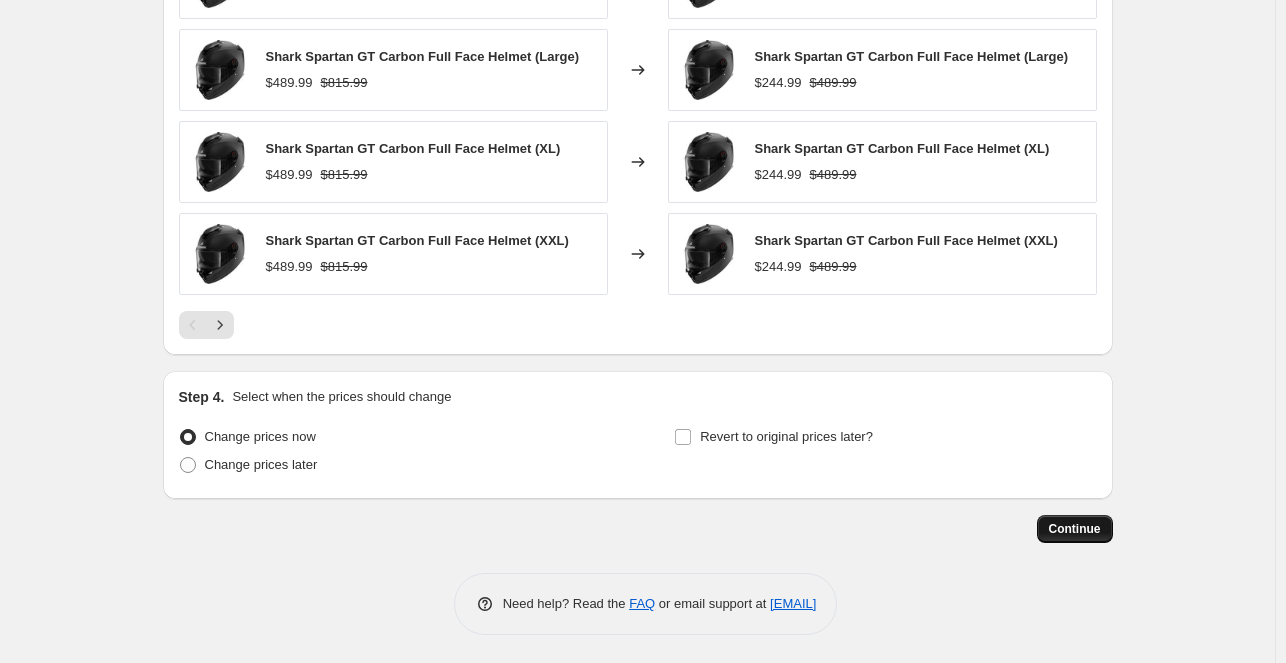 click on "Continue" at bounding box center (1075, 529) 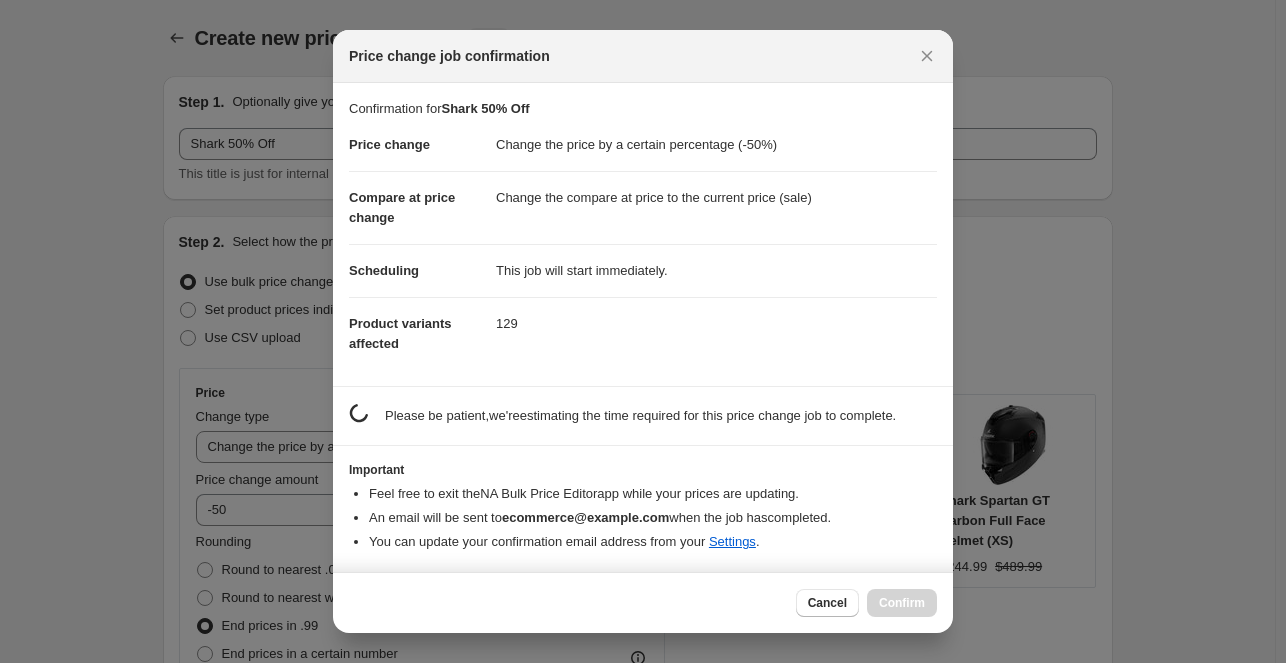scroll, scrollTop: 0, scrollLeft: 0, axis: both 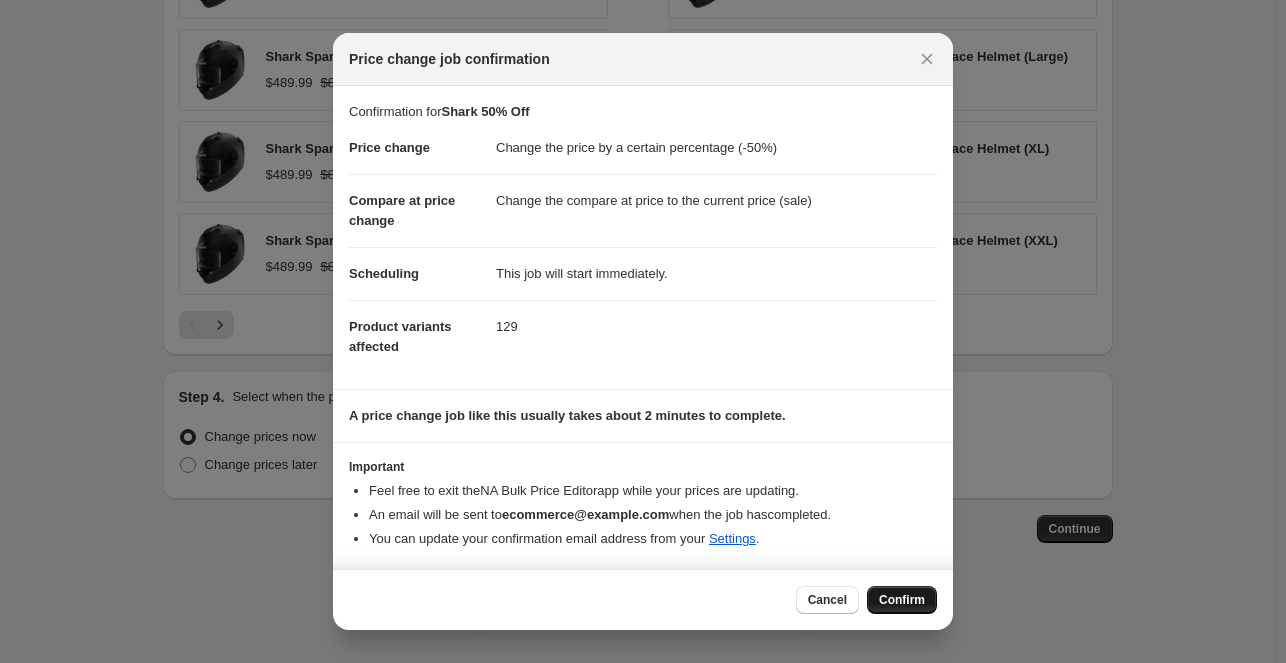 click on "Confirm" at bounding box center [902, 600] 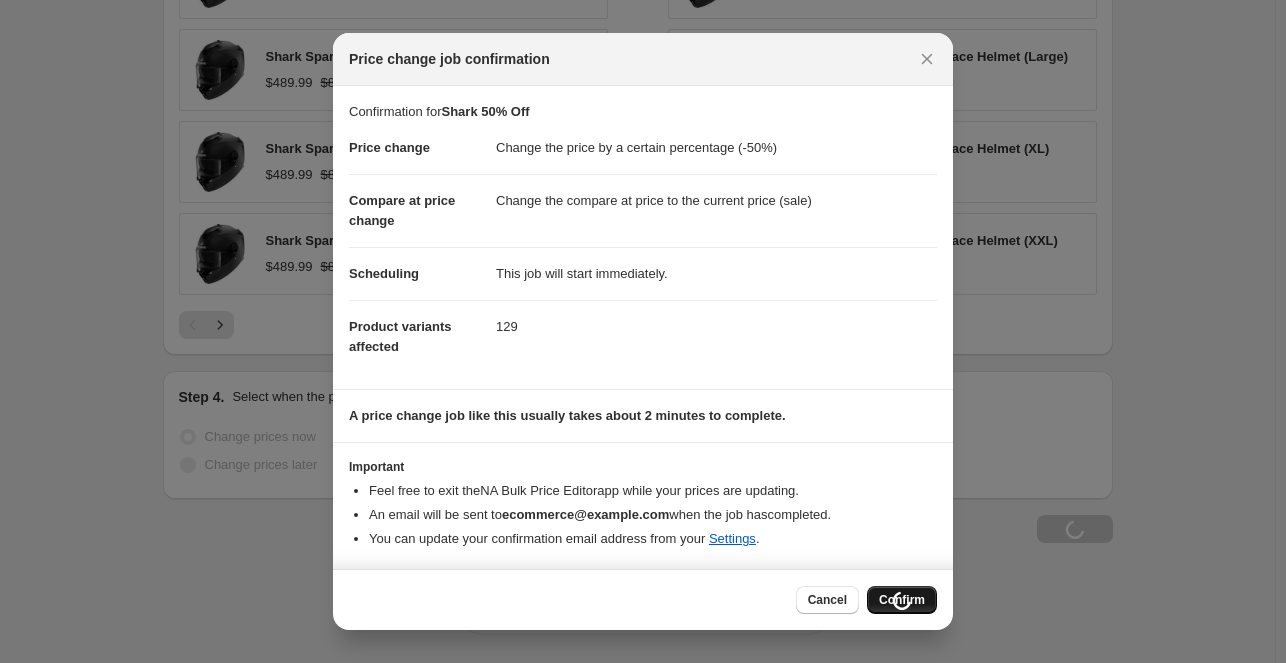 scroll, scrollTop: 1627, scrollLeft: 0, axis: vertical 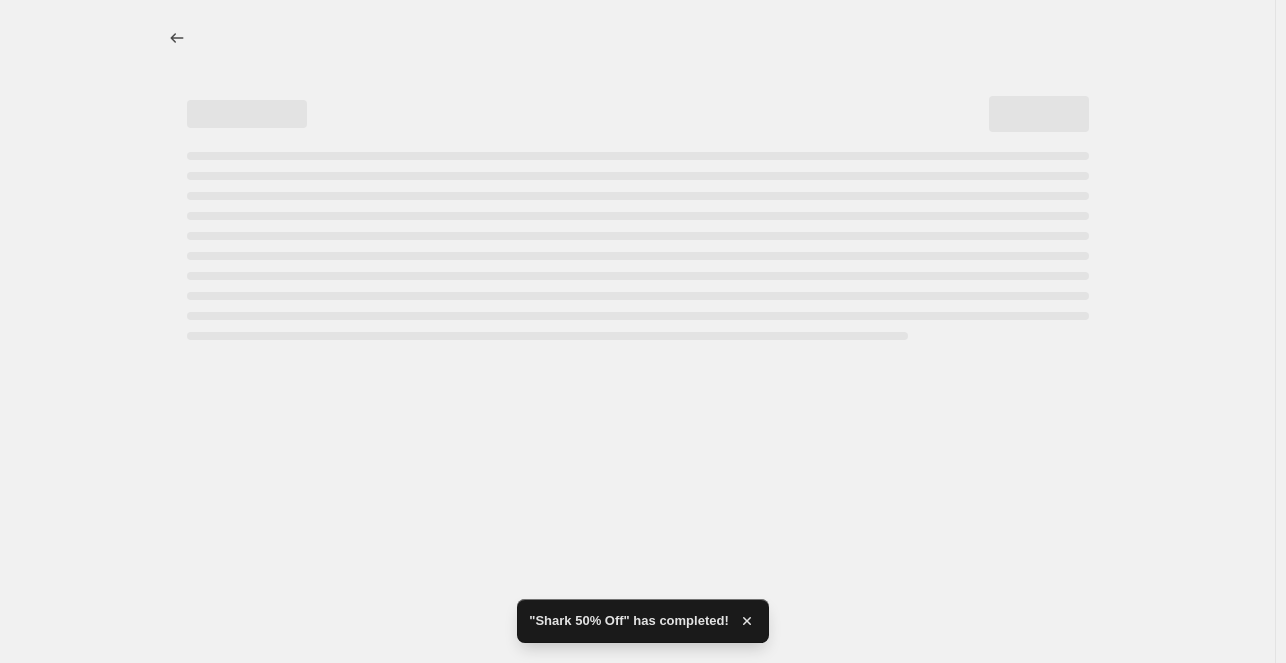 select on "percentage" 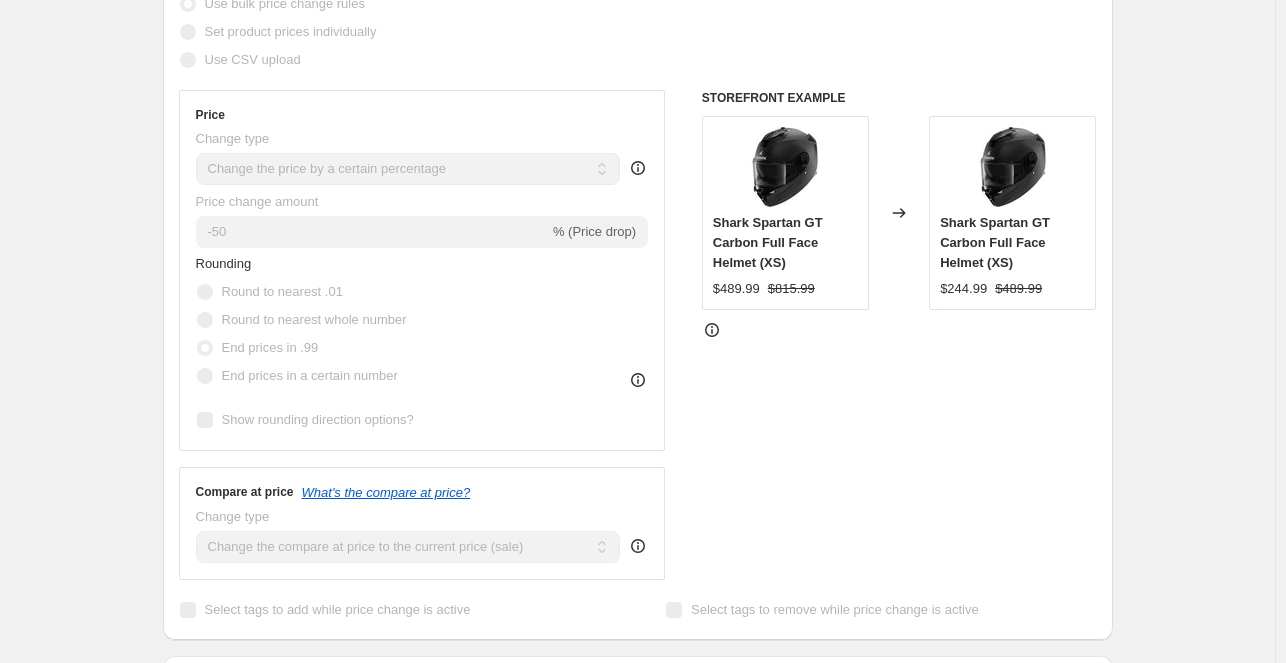 scroll, scrollTop: 0, scrollLeft: 0, axis: both 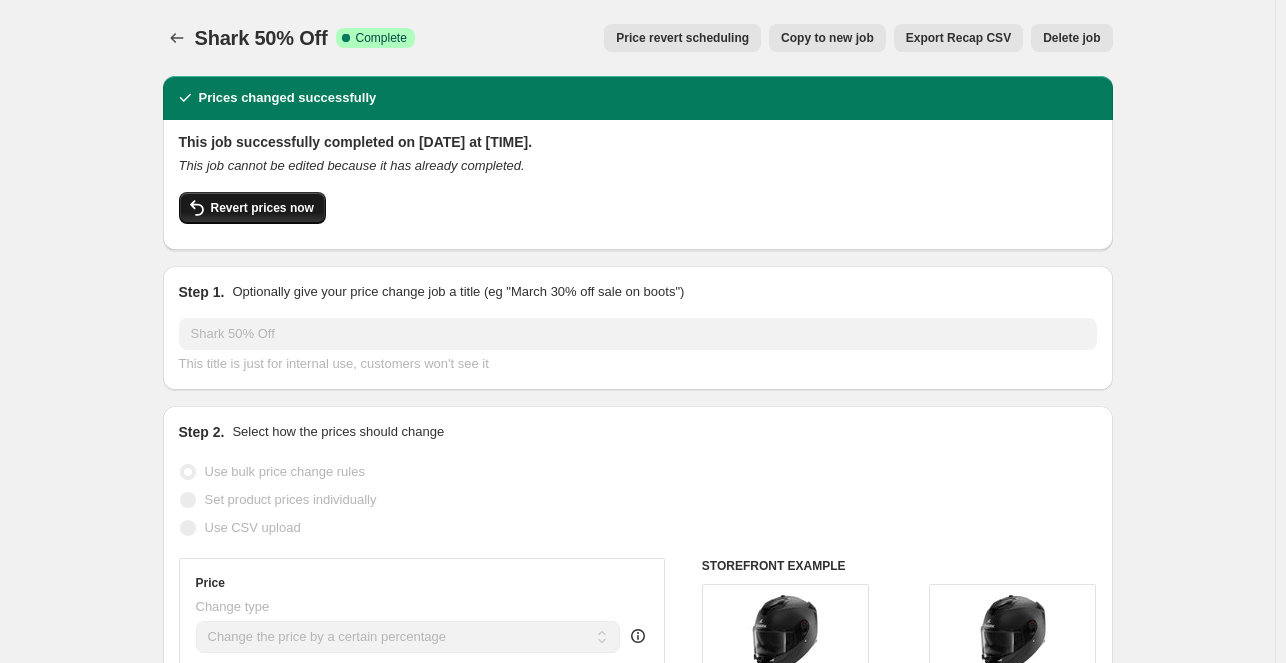 click on "Revert prices now" at bounding box center [262, 208] 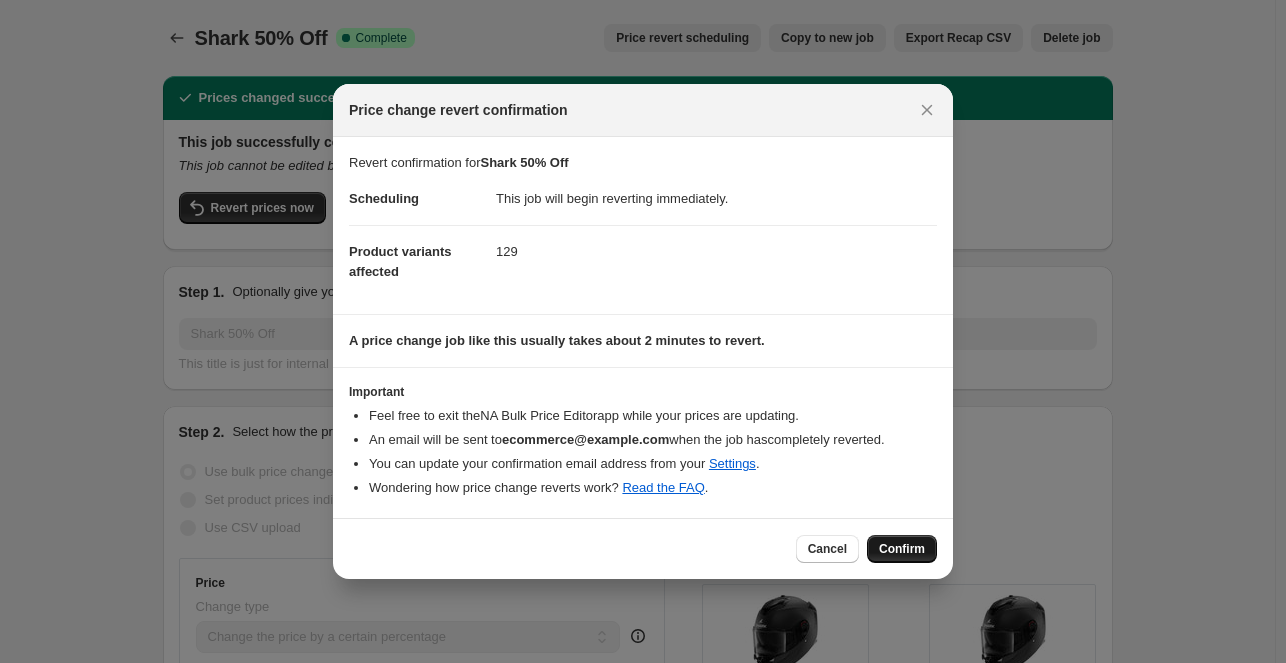 click on "Confirm" at bounding box center (902, 549) 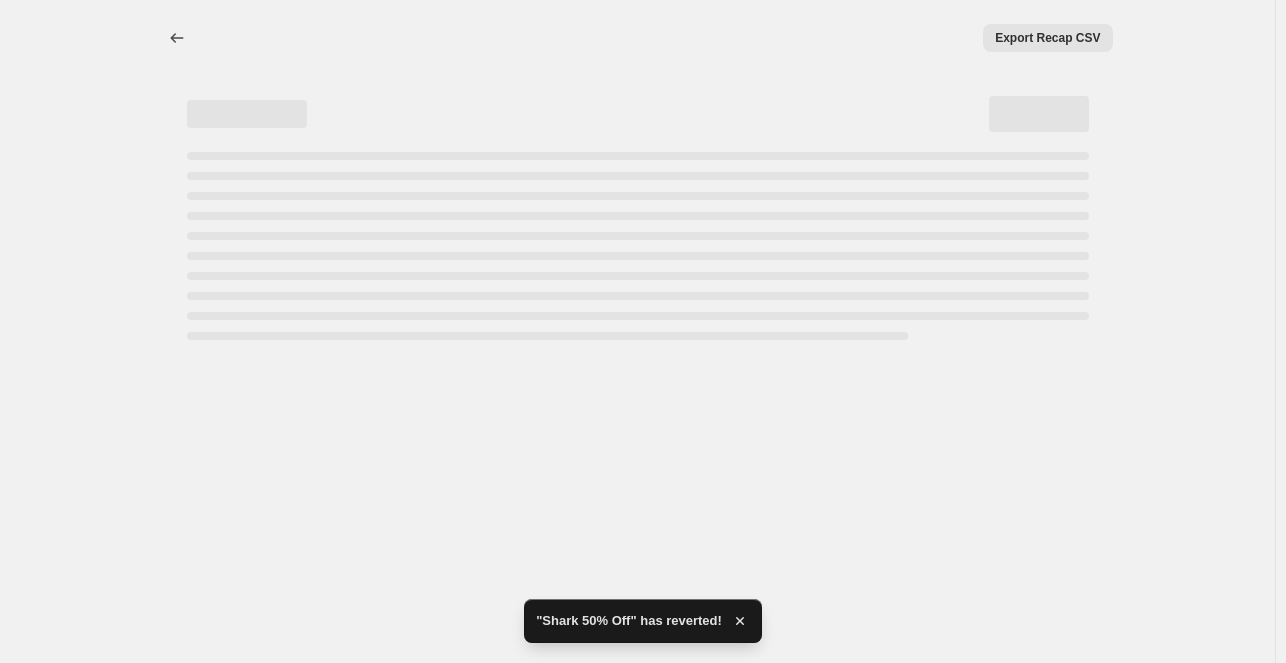select on "percentage" 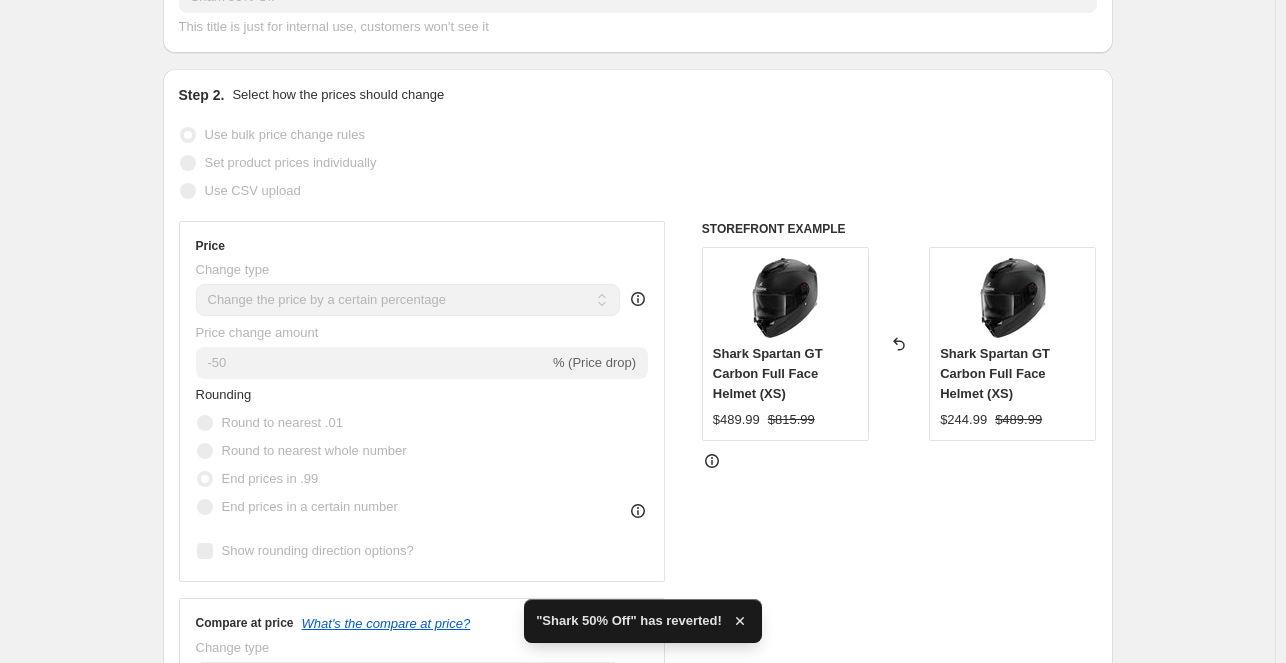 scroll, scrollTop: 0, scrollLeft: 0, axis: both 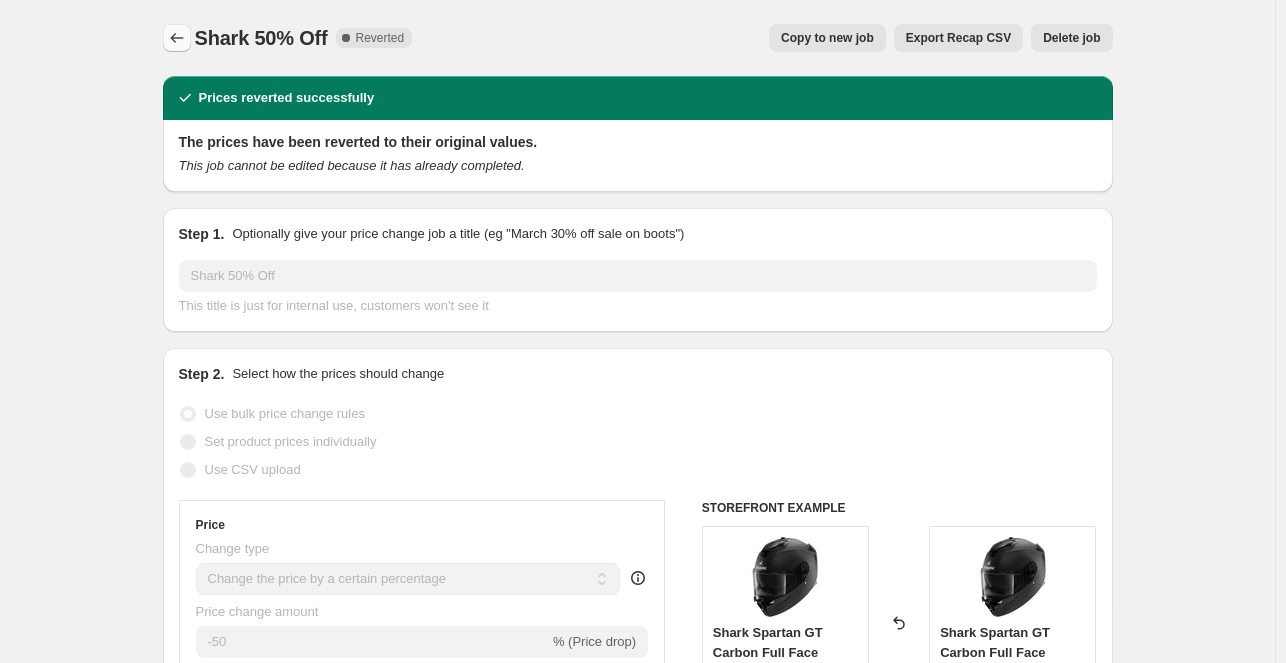 click 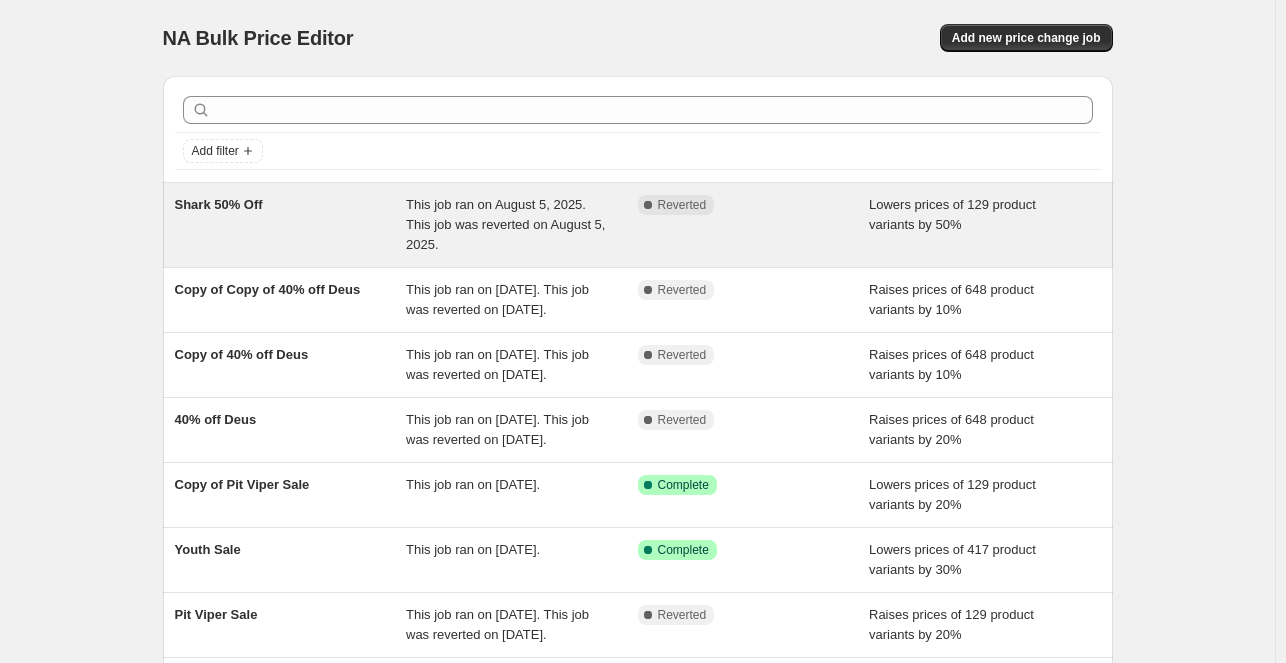 click on "Shark 50% Off" at bounding box center [219, 204] 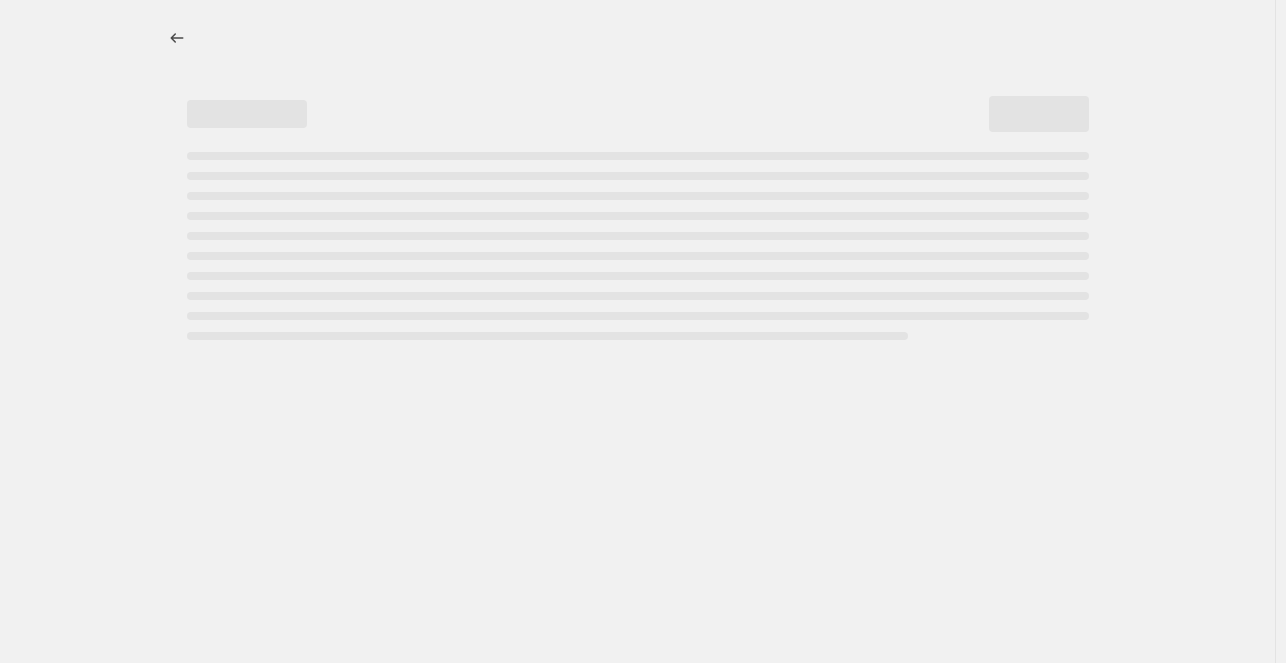 select on "percentage" 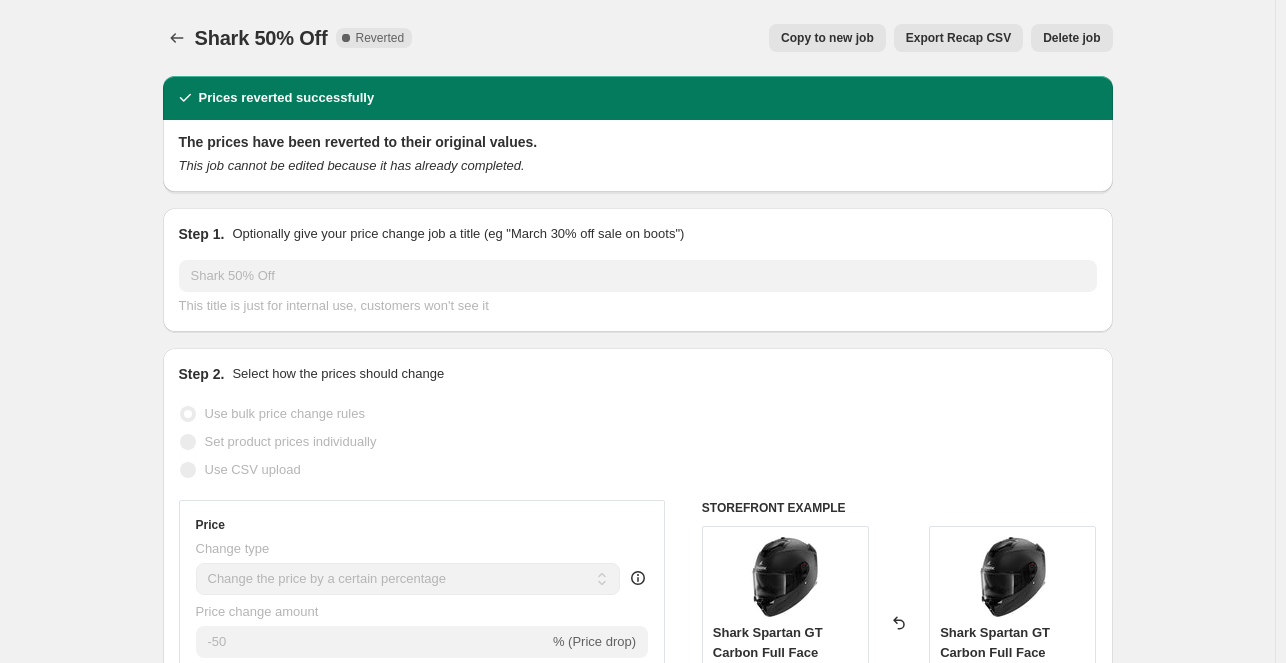 click on "Copy to new job" at bounding box center (827, 38) 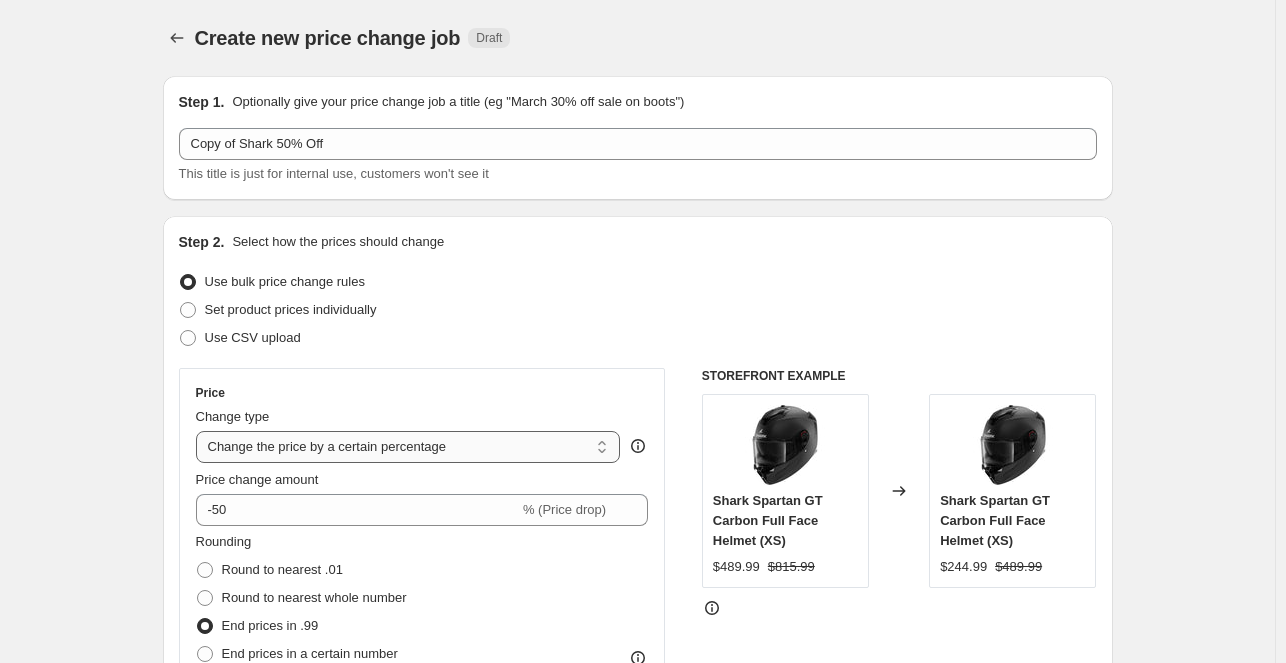 click on "Change the price to a certain amount Change the price by a certain amount Change the price by a certain percentage Change the price to the current compare at price (price before sale) Change the price by a certain amount relative to the compare at price Change the price by a certain percentage relative to the compare at price Don't change the price Change the price by a certain percentage relative to the cost per item Change price to certain cost margin" at bounding box center (408, 447) 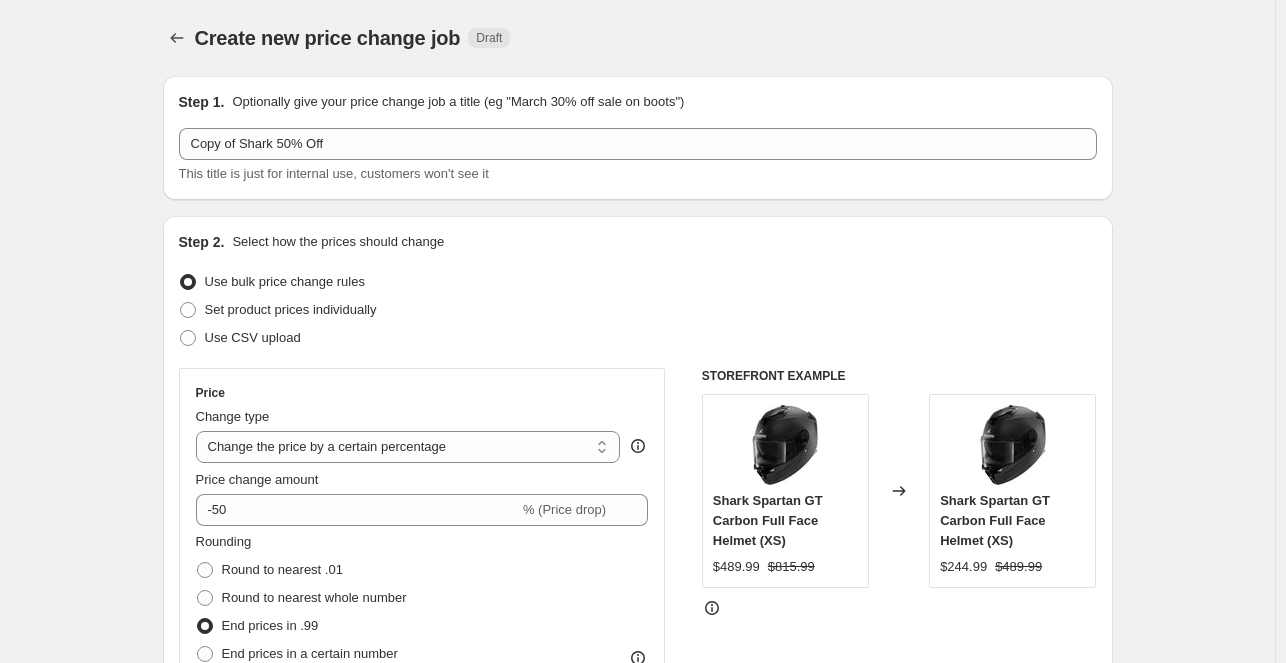 click on "Use bulk price change rules" at bounding box center [638, 282] 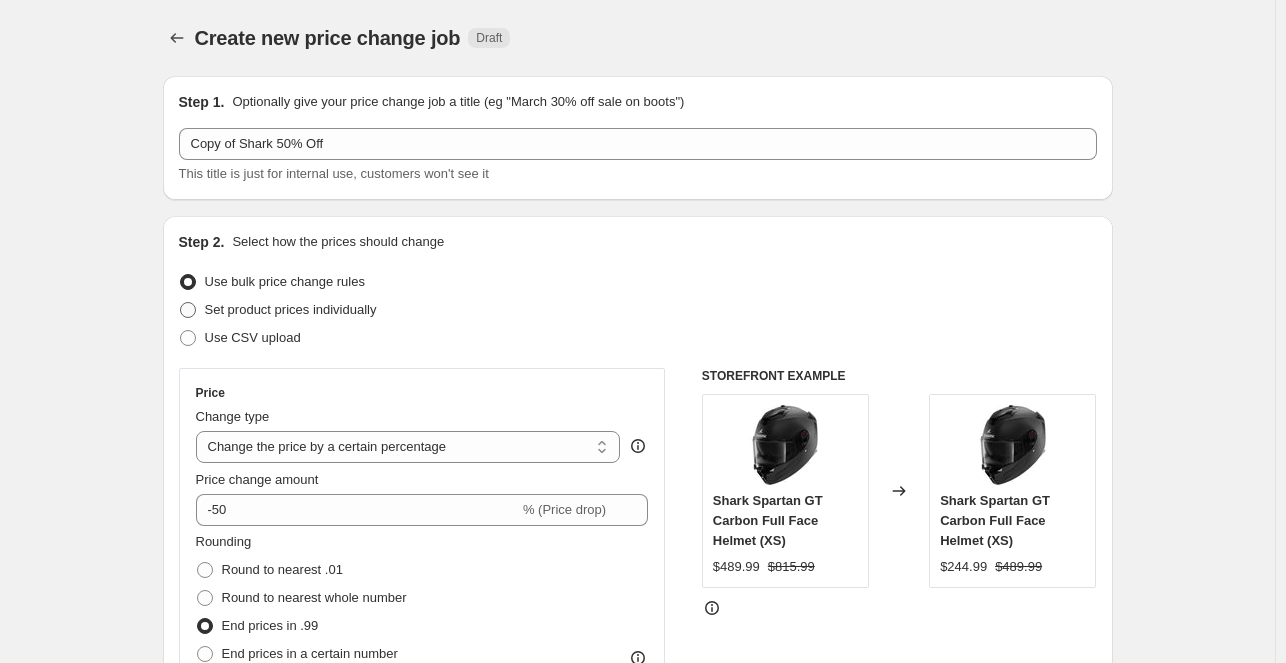 click at bounding box center (188, 310) 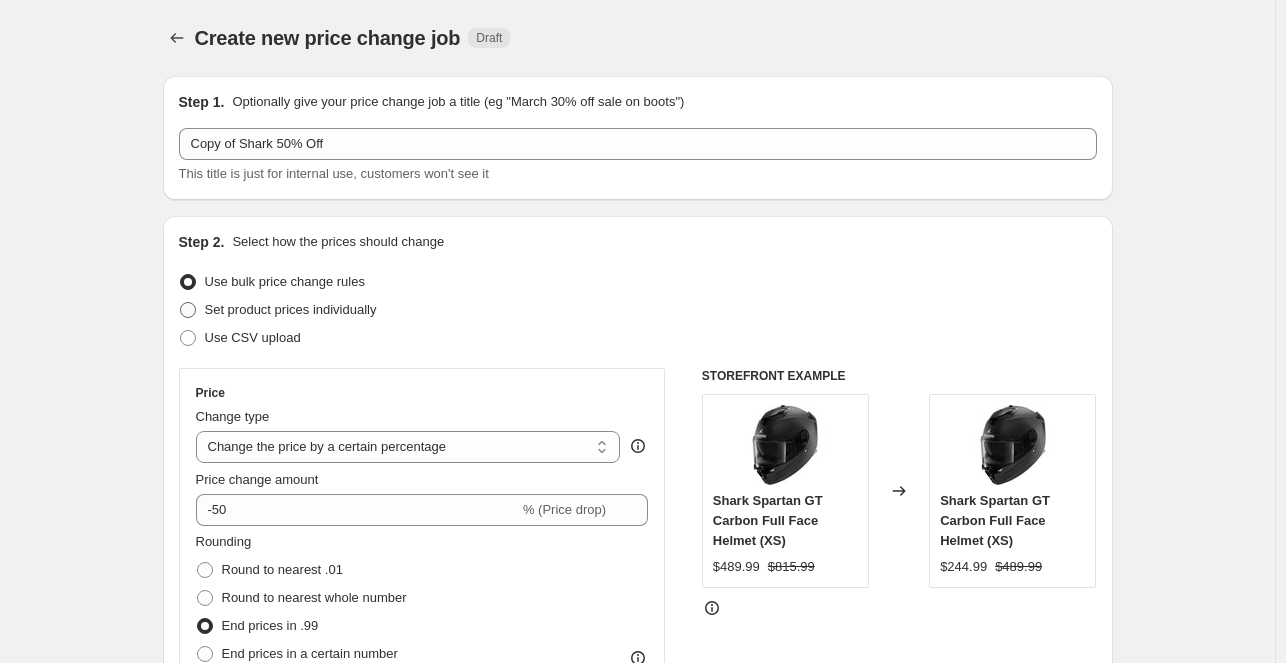 radio on "true" 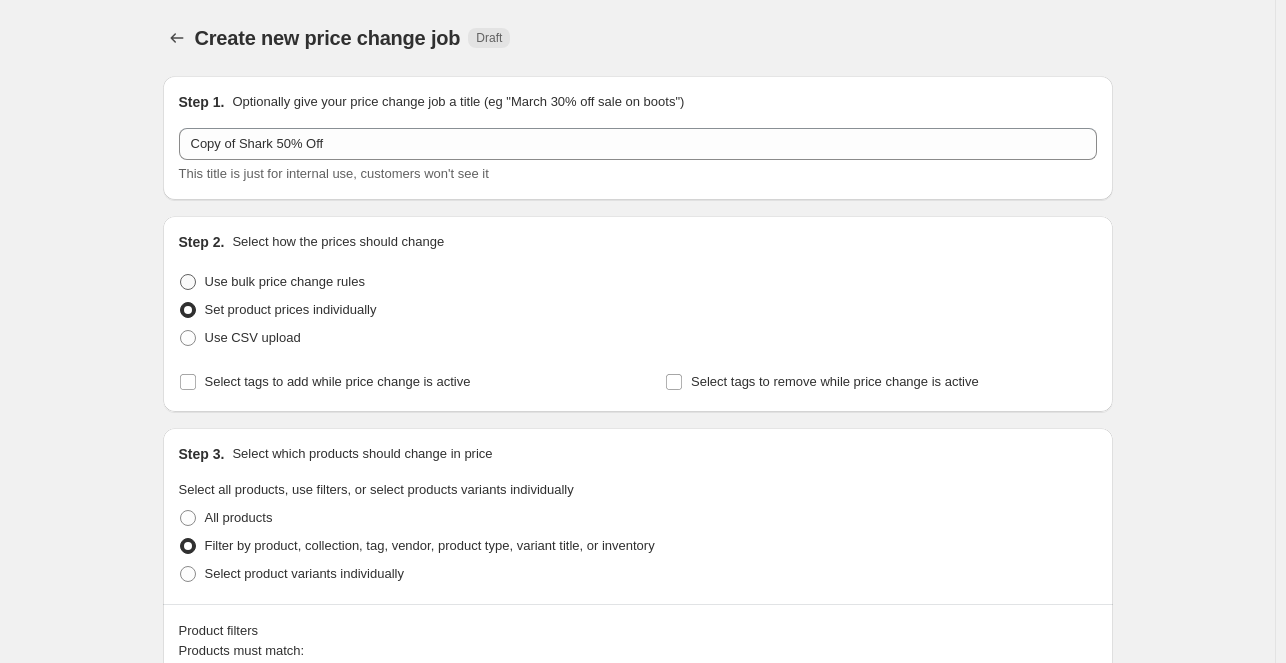 click on "Use bulk price change rules" at bounding box center (272, 282) 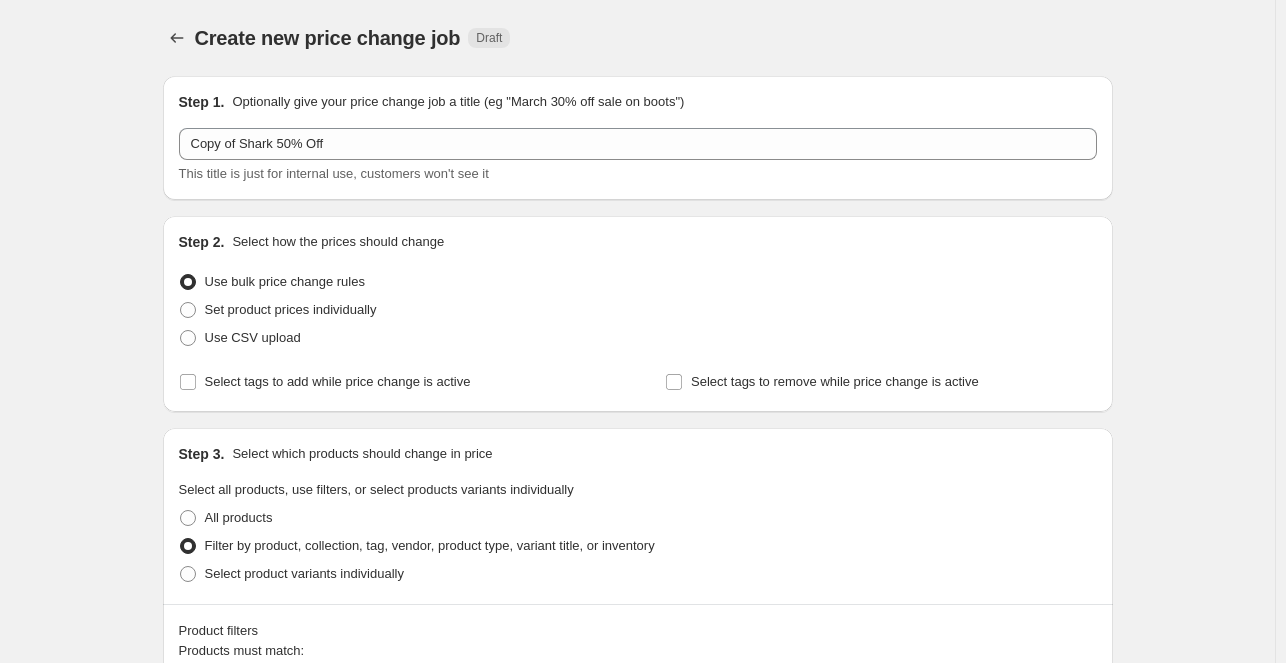 select on "percentage" 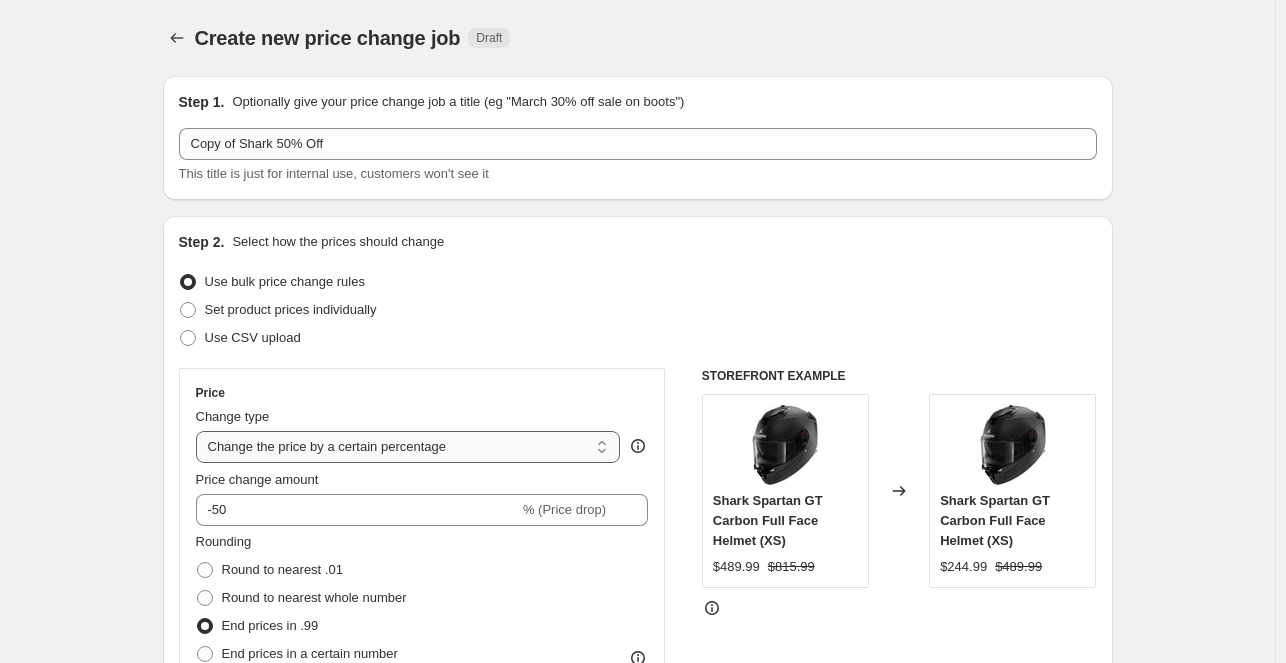 click on "Change the price to a certain amount Change the price by a certain amount Change the price by a certain percentage Change the price to the current compare at price (price before sale) Change the price by a certain amount relative to the compare at price Change the price by a certain percentage relative to the compare at price Don't change the price Change the price by a certain percentage relative to the cost per item Change price to certain cost margin" at bounding box center [408, 447] 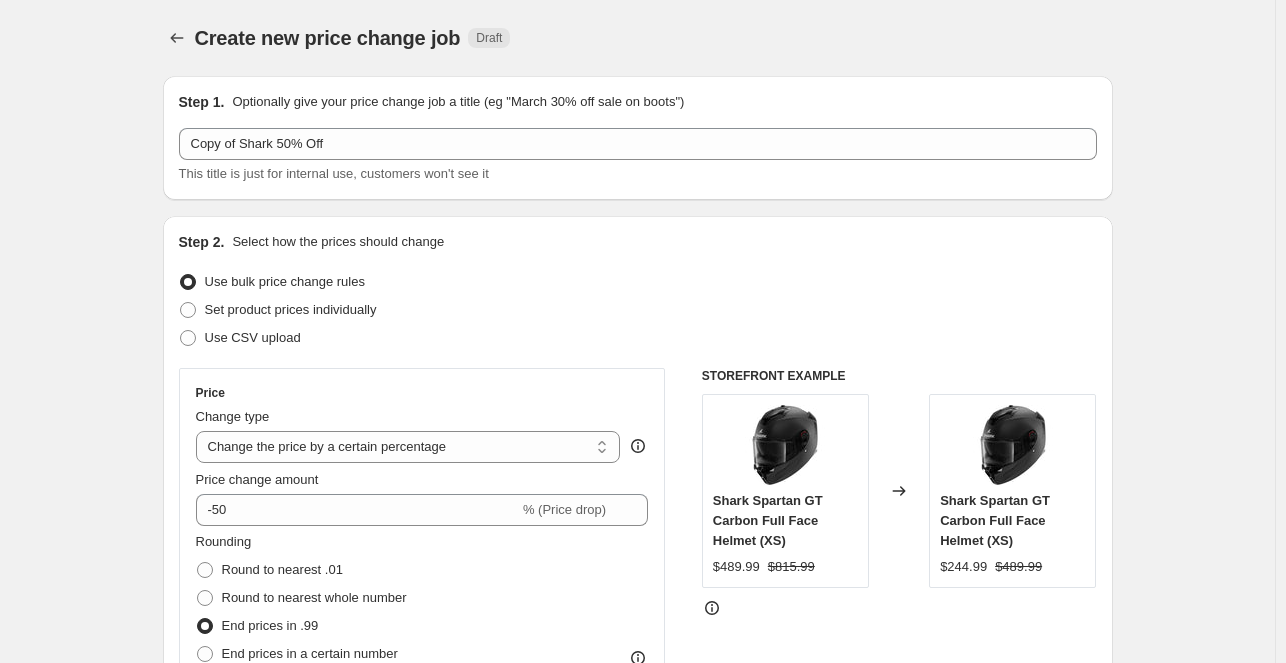 click on "Use bulk price change rules" at bounding box center [638, 282] 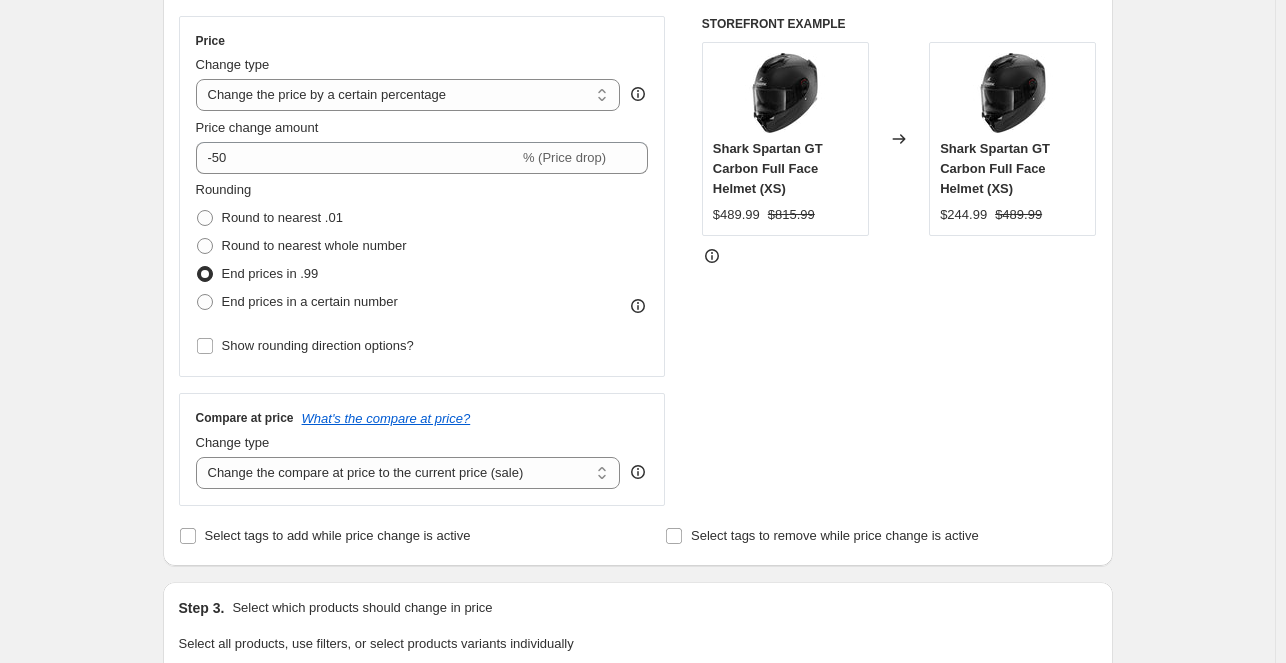 scroll, scrollTop: 363, scrollLeft: 0, axis: vertical 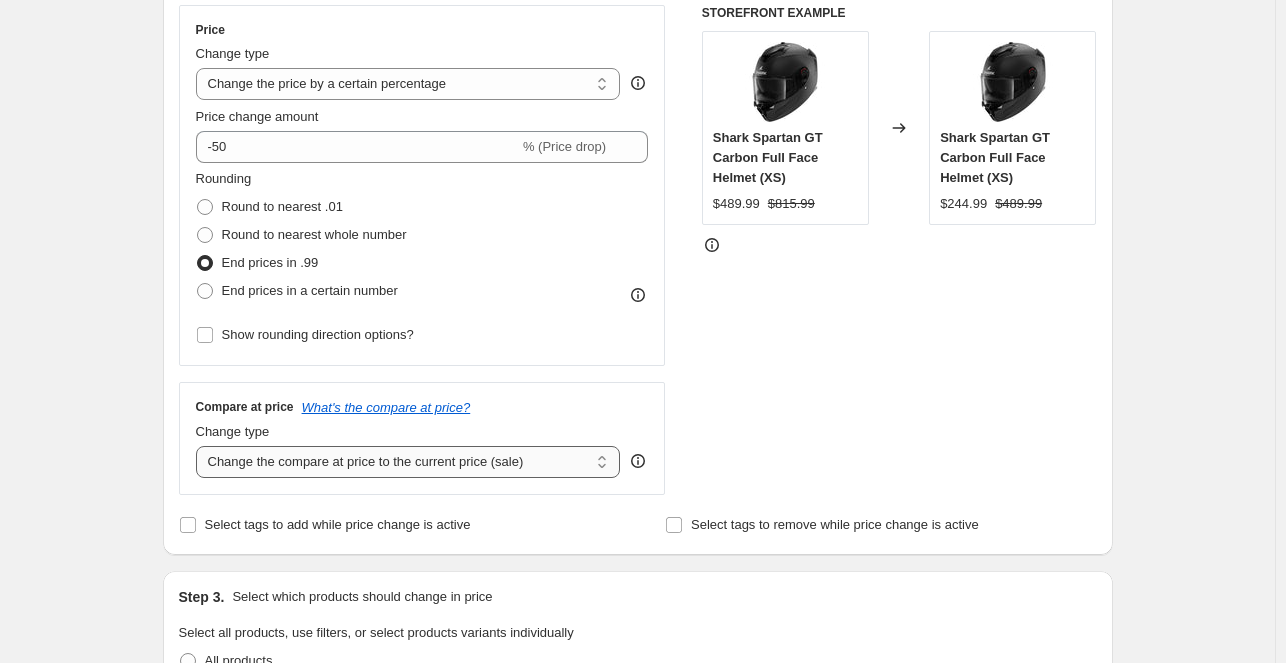 click on "Change the compare at price to the current price (sale) Change the compare at price to a certain amount Change the compare at price by a certain amount Change the compare at price by a certain percentage Change the compare at price by a certain amount relative to the actual price Change the compare at price by a certain percentage relative to the actual price Don't change the compare at price Remove the compare at price" at bounding box center [408, 462] 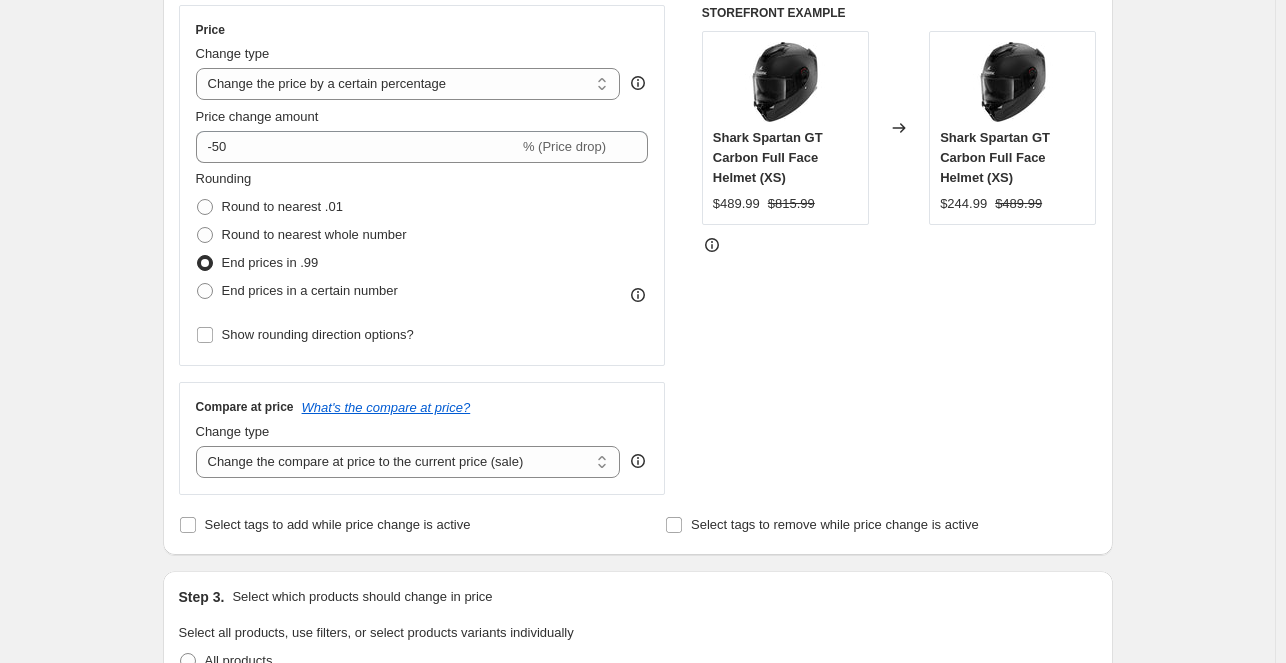 click on "STOREFRONT EXAMPLE Shark Spartan GT Carbon Full Face Helmet (XS) [PRICE] [PRICE] Changed to Shark Spartan GT Carbon Full Face Helmet (XS) [PRICE] [PRICE]" at bounding box center (899, 250) 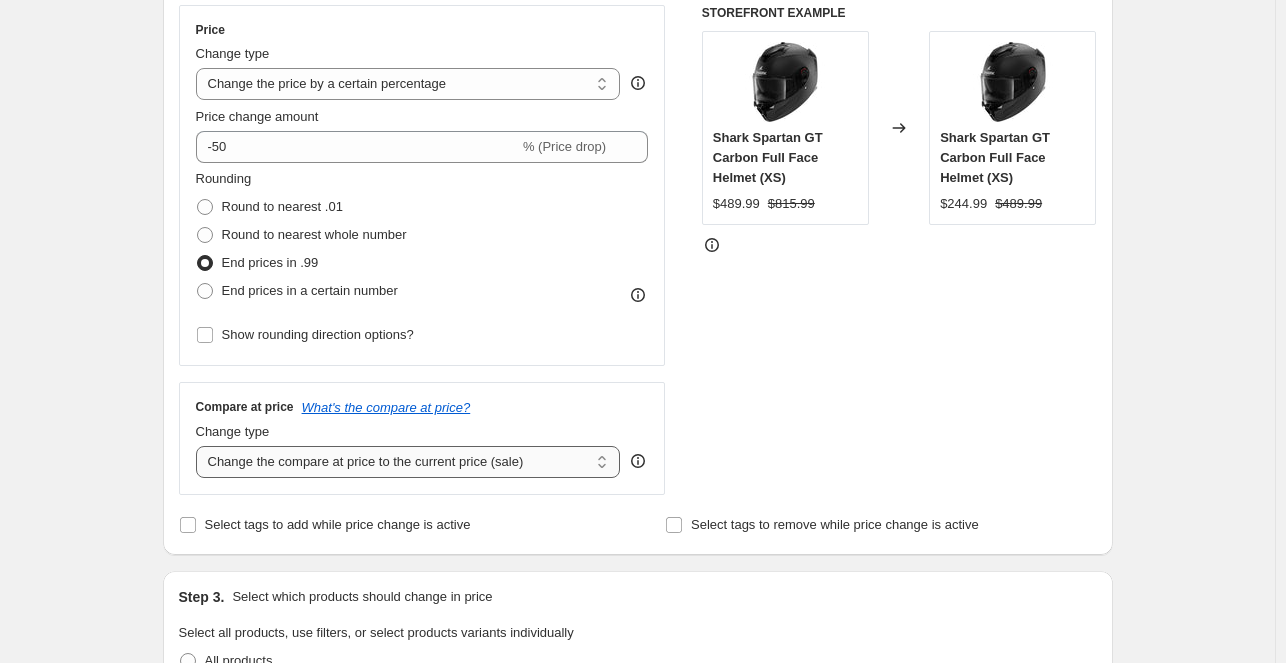 click on "Change the compare at price to the current price (sale) Change the compare at price to a certain amount Change the compare at price by a certain amount Change the compare at price by a certain percentage Change the compare at price by a certain amount relative to the actual price Change the compare at price by a certain percentage relative to the actual price Don't change the compare at price Remove the compare at price" at bounding box center (408, 462) 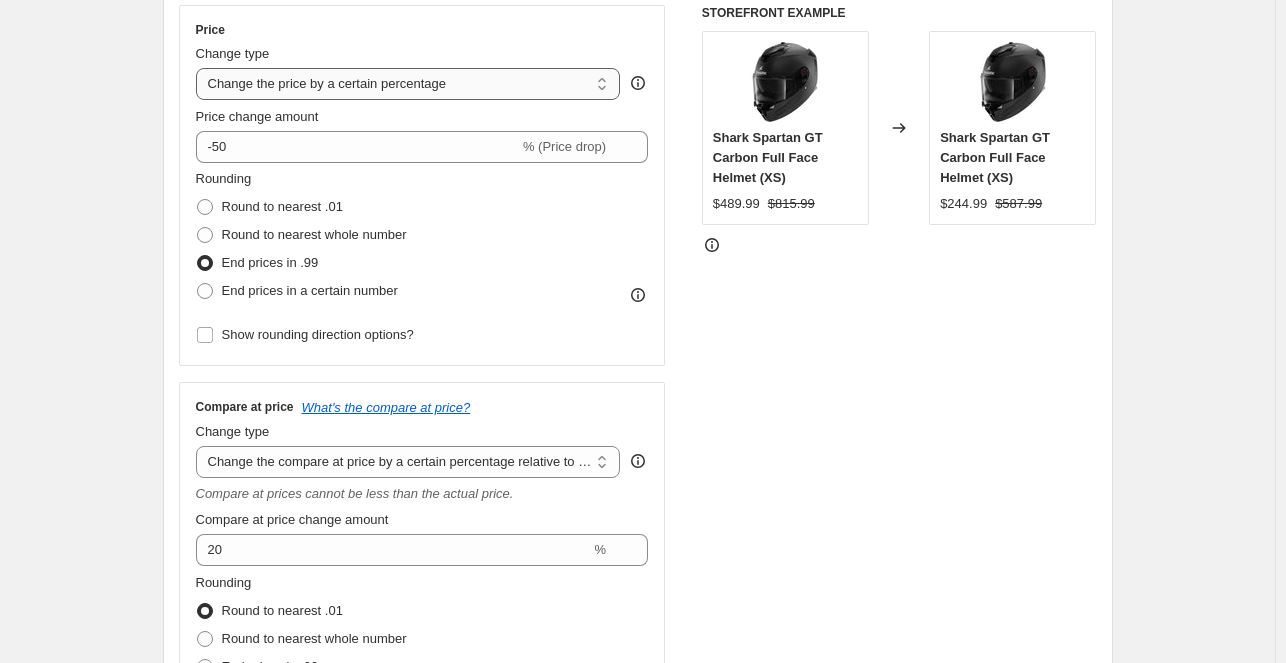 click on "Change the price to a certain amount Change the price by a certain amount Change the price by a certain percentage Change the price to the current compare at price (price before sale) Change the price by a certain amount relative to the compare at price Change the price by a certain percentage relative to the compare at price Don't change the price Change the price by a certain percentage relative to the cost per item Change price to certain cost margin" at bounding box center [408, 84] 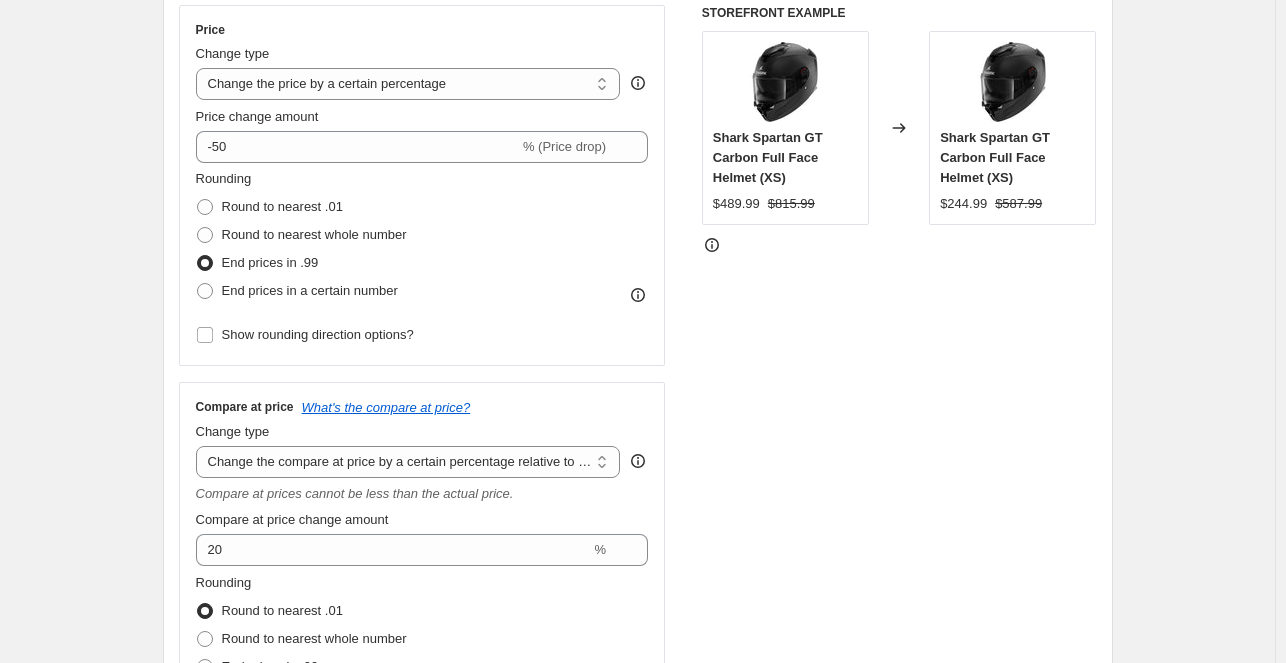click on "STOREFRONT EXAMPLE Shark Spartan GT Carbon Full Face Helmet (XS) [PRICE] [PRICE] Changed to Shark Spartan GT Carbon Full Face Helmet (XS) [PRICE] [PRICE]" at bounding box center (899, 387) 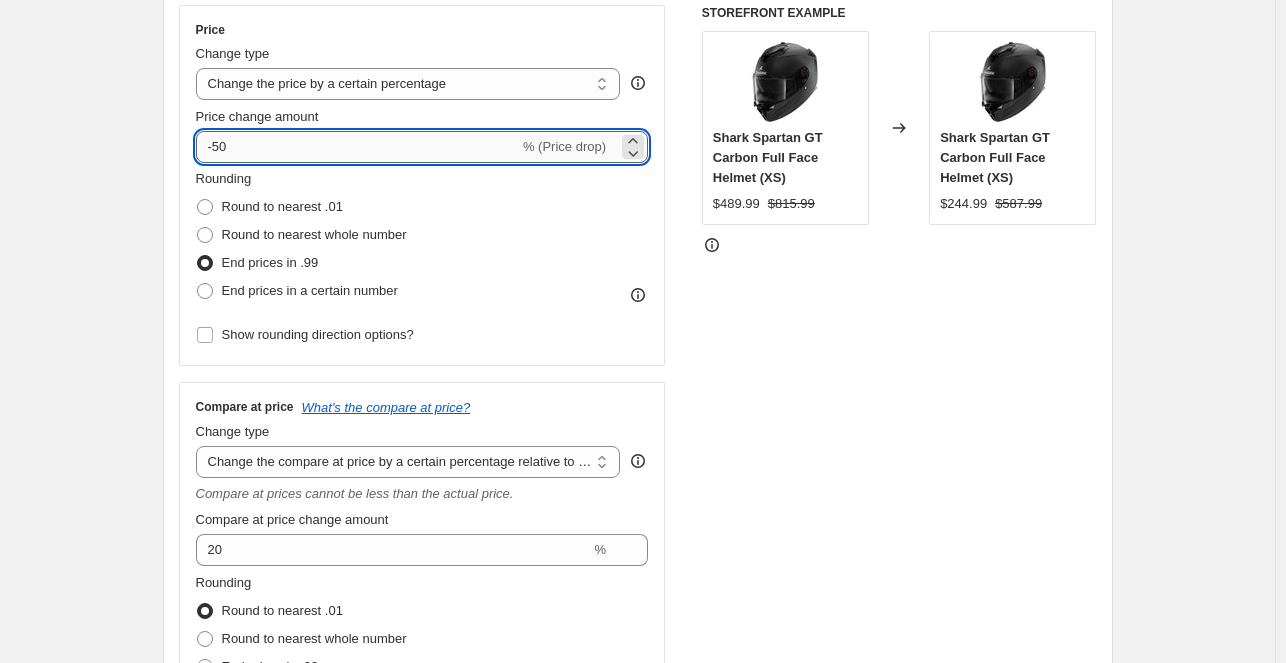 click on "-50" at bounding box center [357, 147] 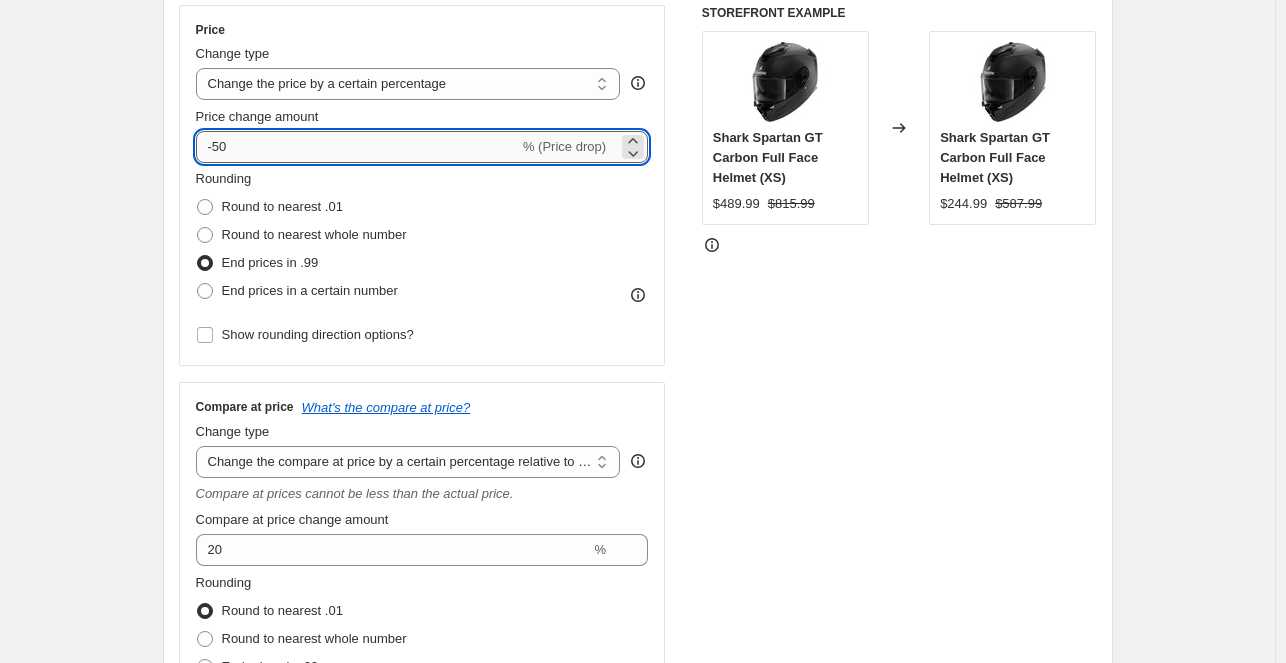 type on "-5" 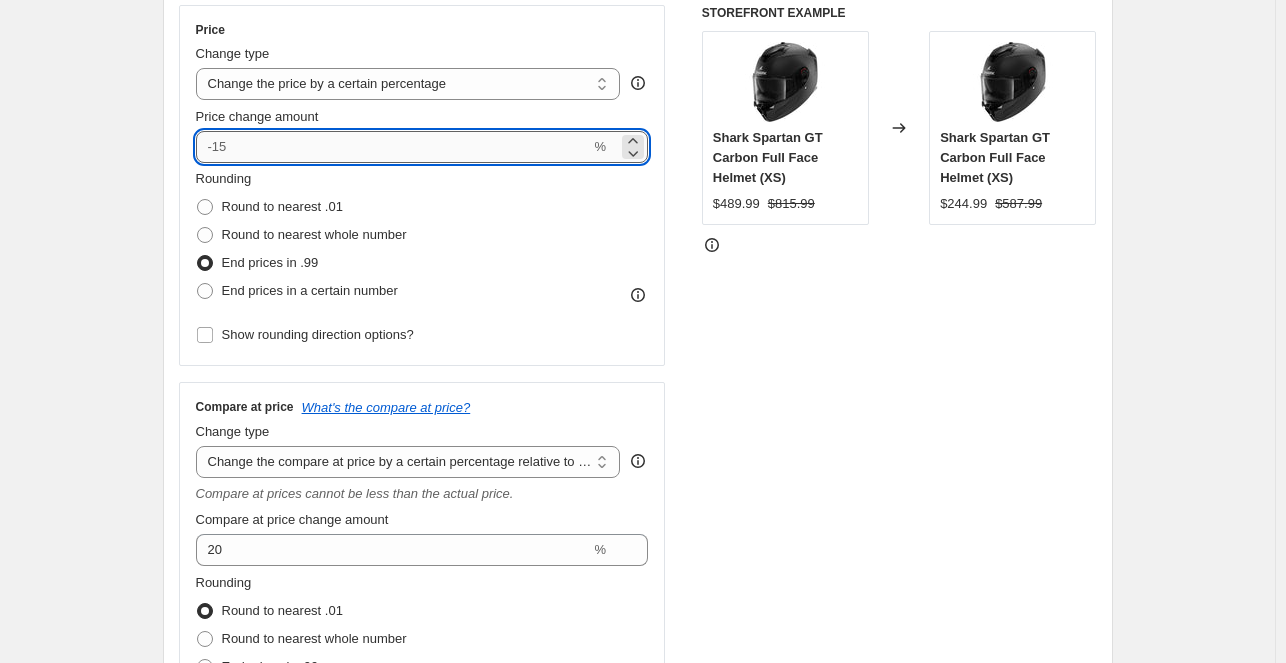 click on "Price change amount" at bounding box center [393, 147] 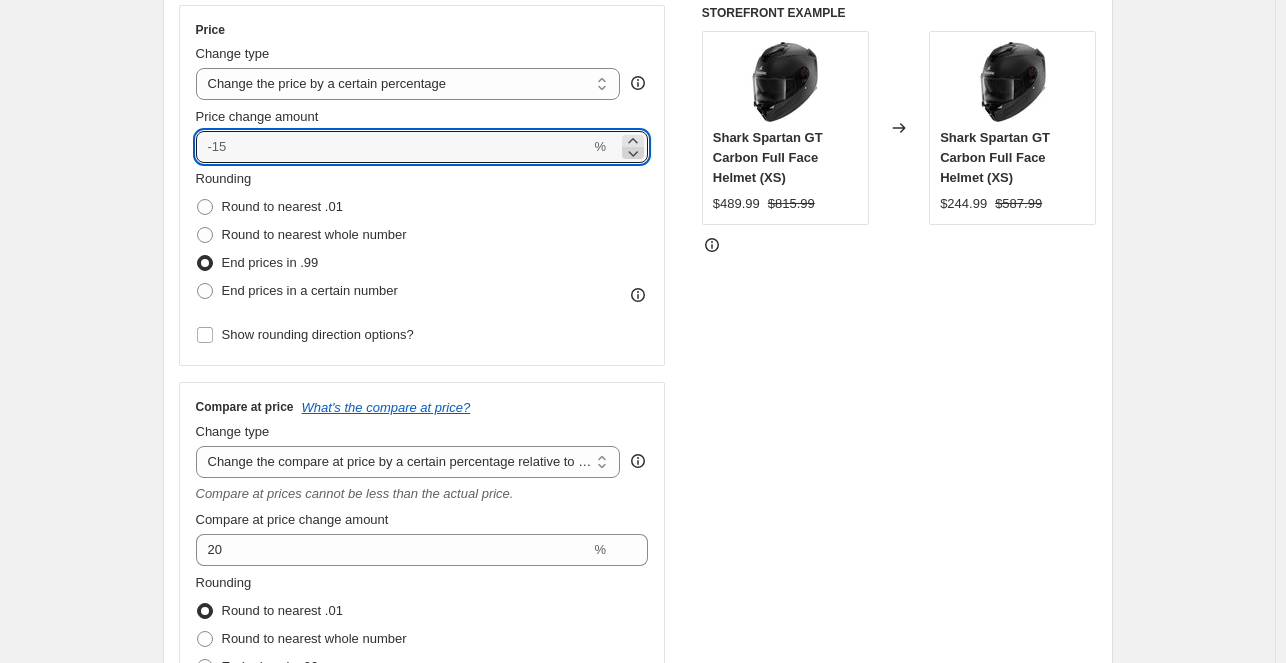 click 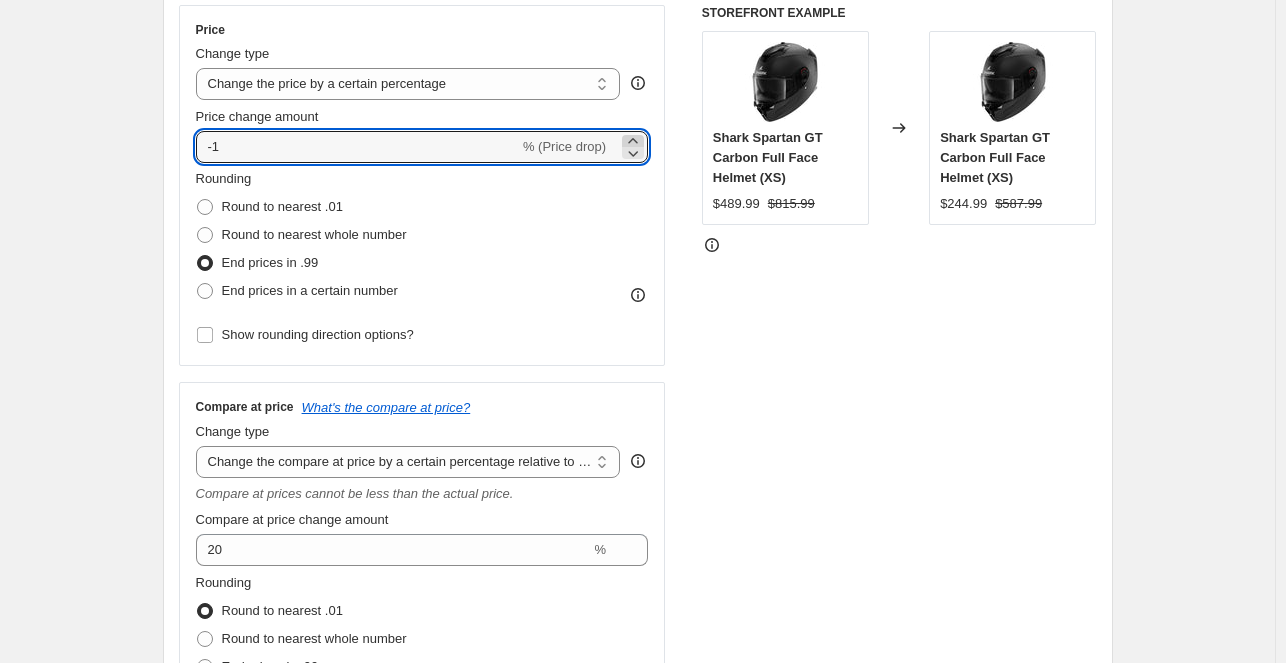 click 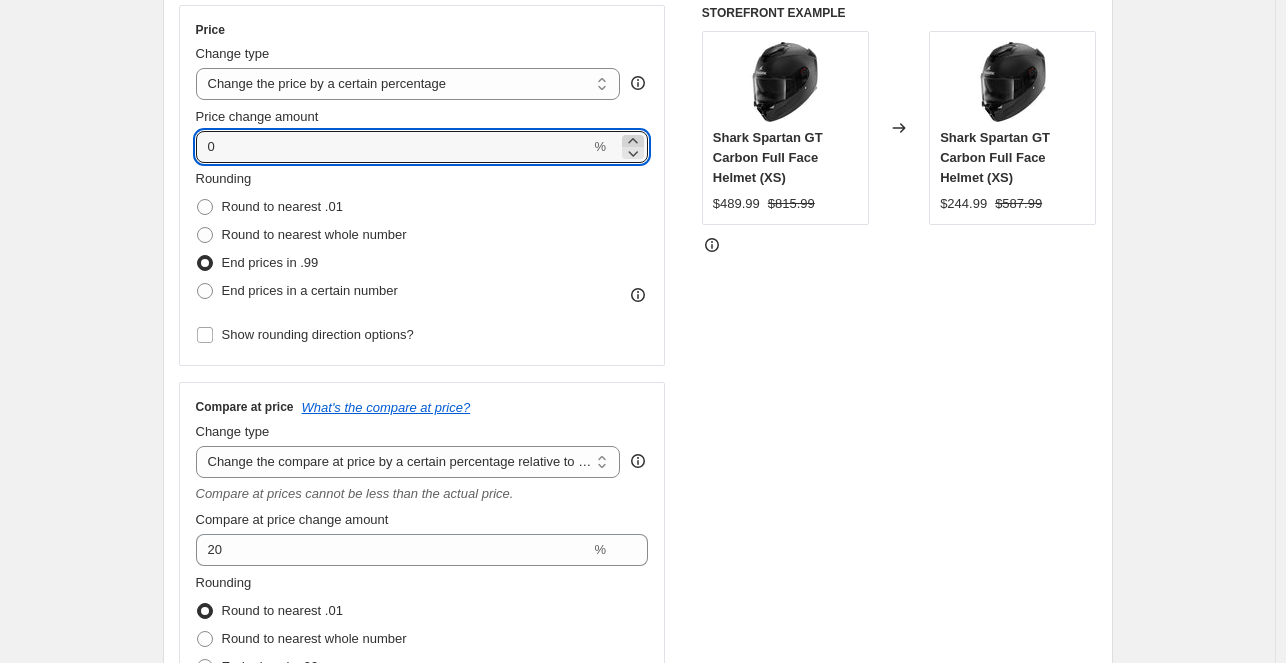 click 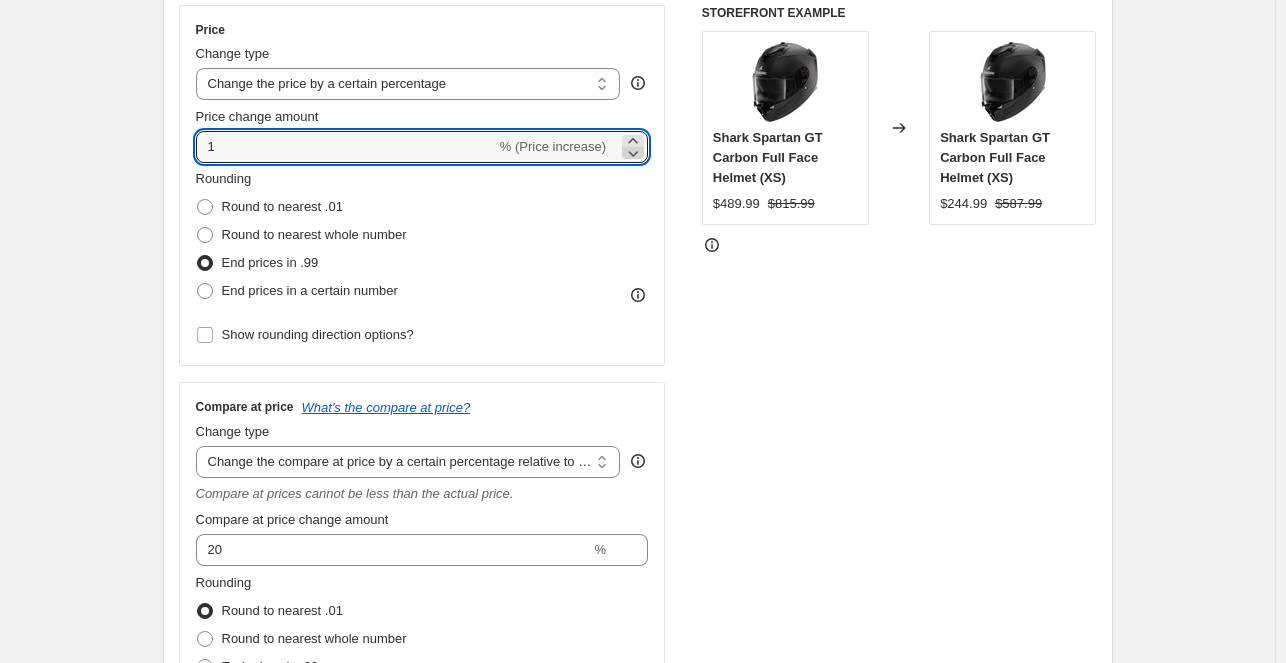 click 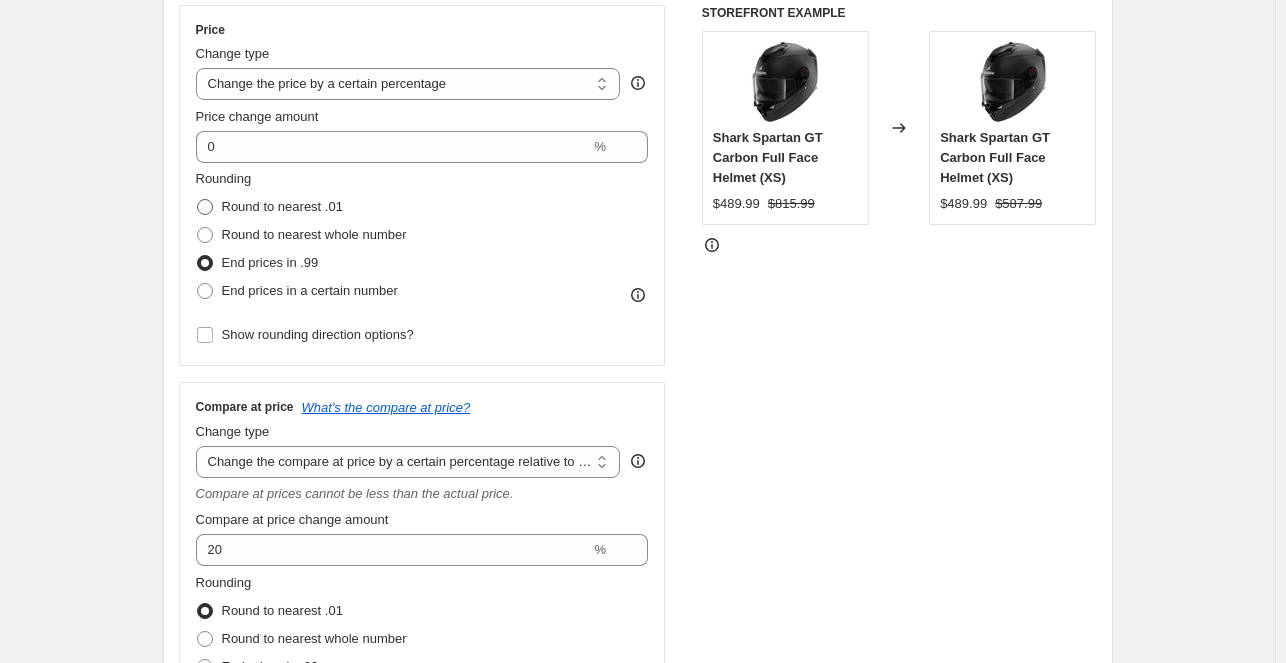 click at bounding box center (205, 207) 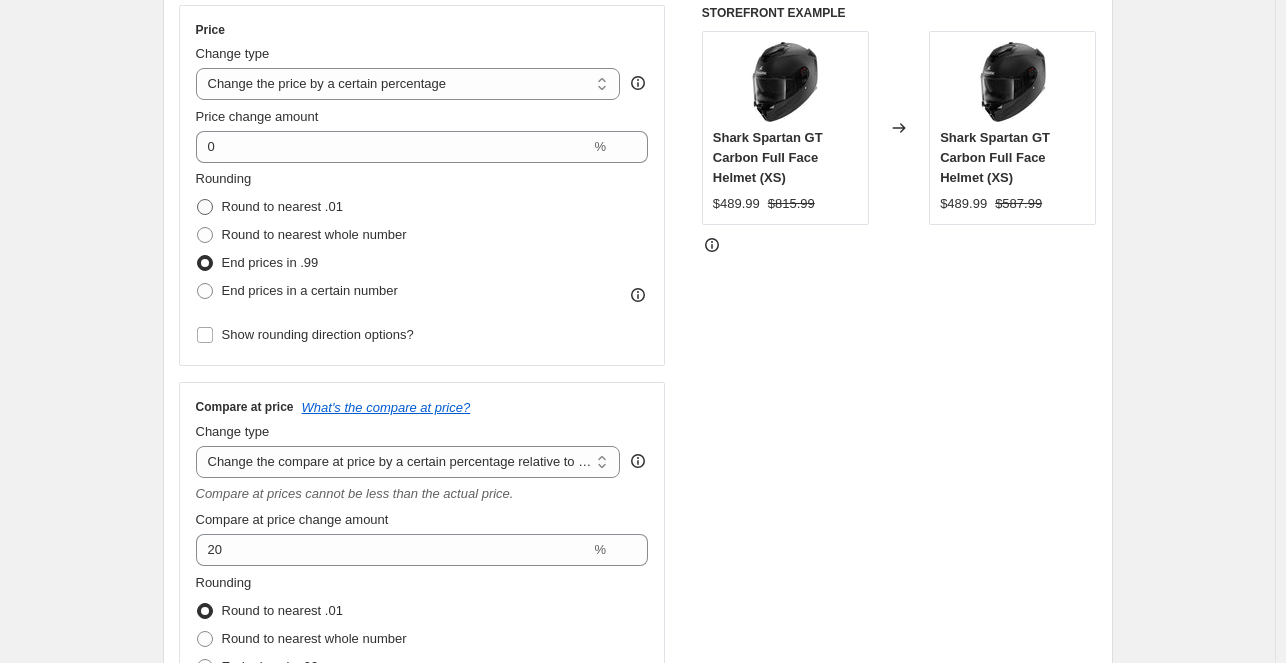 radio on "true" 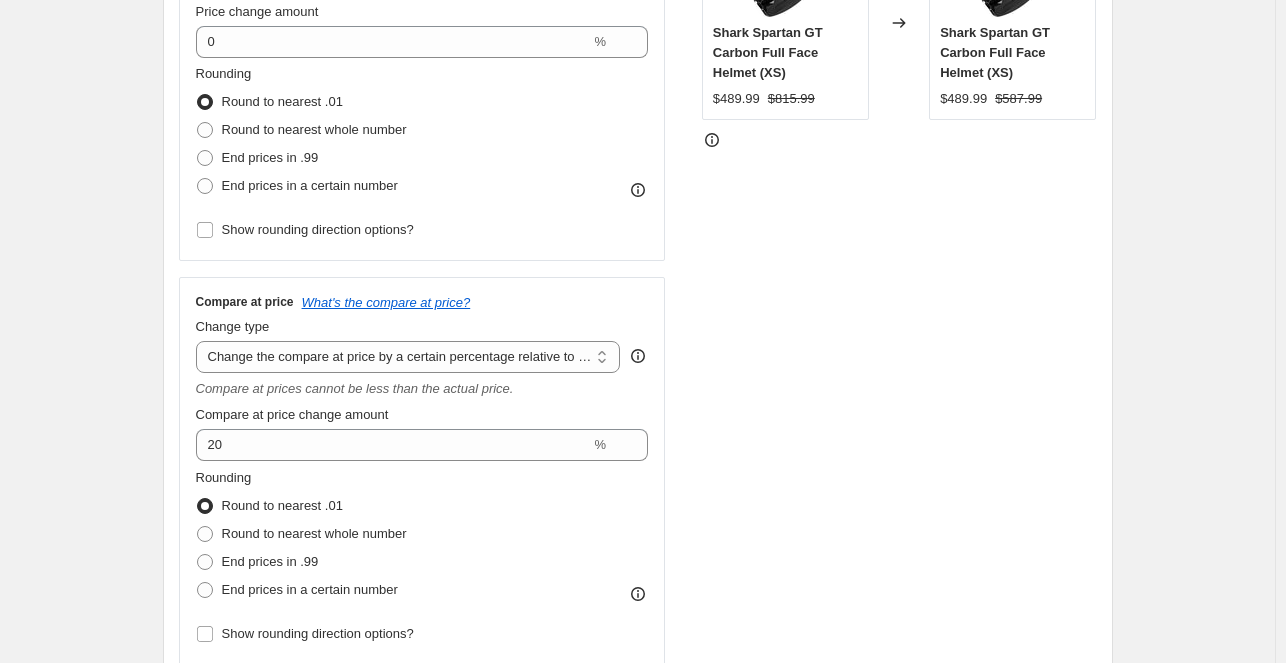 scroll, scrollTop: 475, scrollLeft: 0, axis: vertical 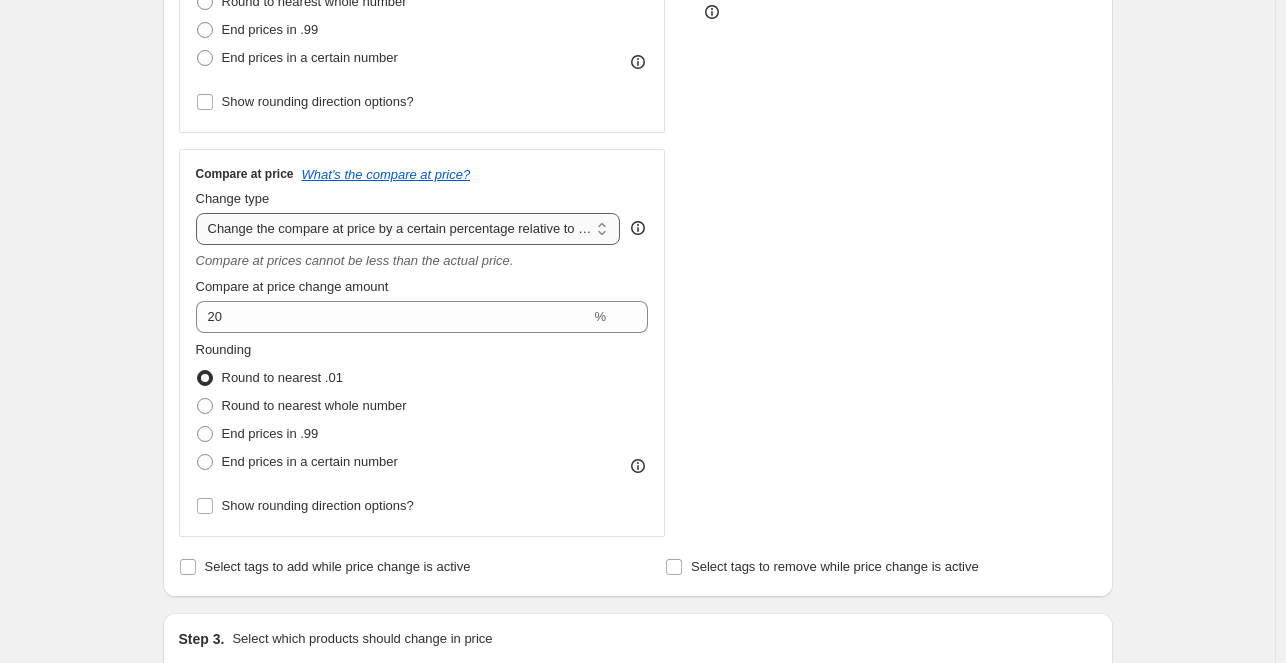 click on "Change the compare at price to the current price (sale) Change the compare at price to a certain amount Change the compare at price by a certain amount Change the compare at price by a certain percentage Change the compare at price by a certain amount relative to the actual price Change the compare at price by a certain percentage relative to the actual price Don't change the compare at price Remove the compare at price" at bounding box center [408, 229] 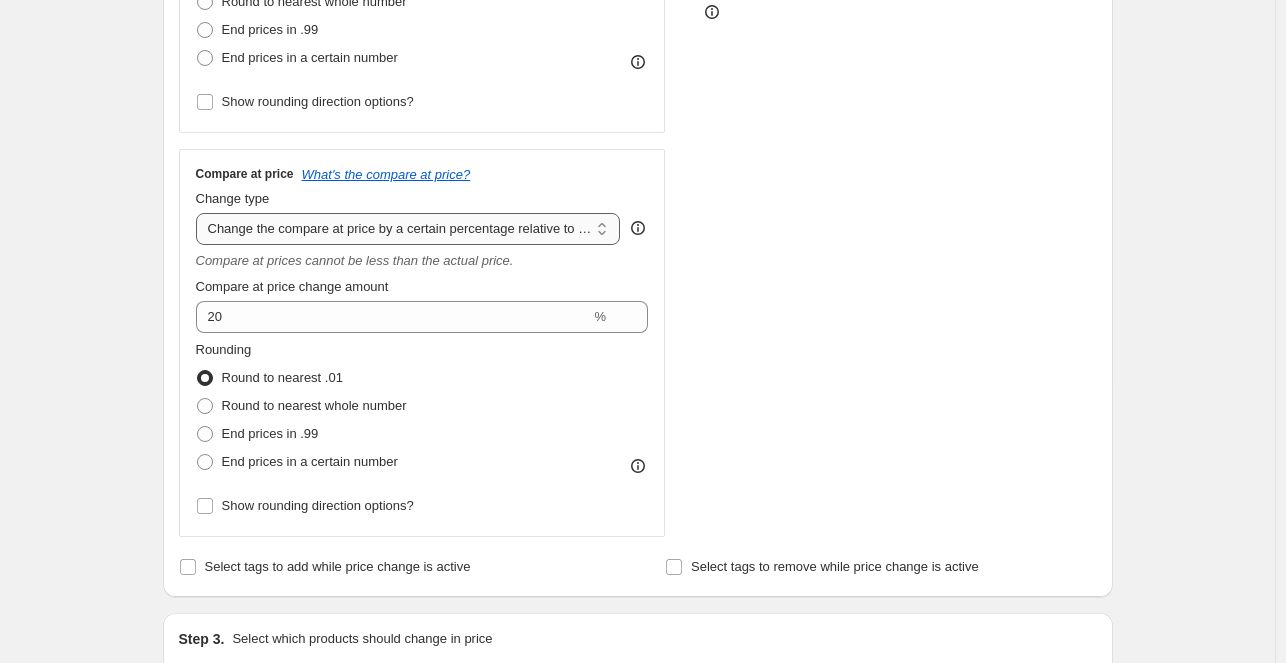 click on "Change the compare at price to the current price (sale) Change the compare at price to a certain amount Change the compare at price by a certain amount Change the compare at price by a certain percentage Change the compare at price by a certain amount relative to the actual price Change the compare at price by a certain percentage relative to the actual price Don't change the compare at price Remove the compare at price" at bounding box center [408, 229] 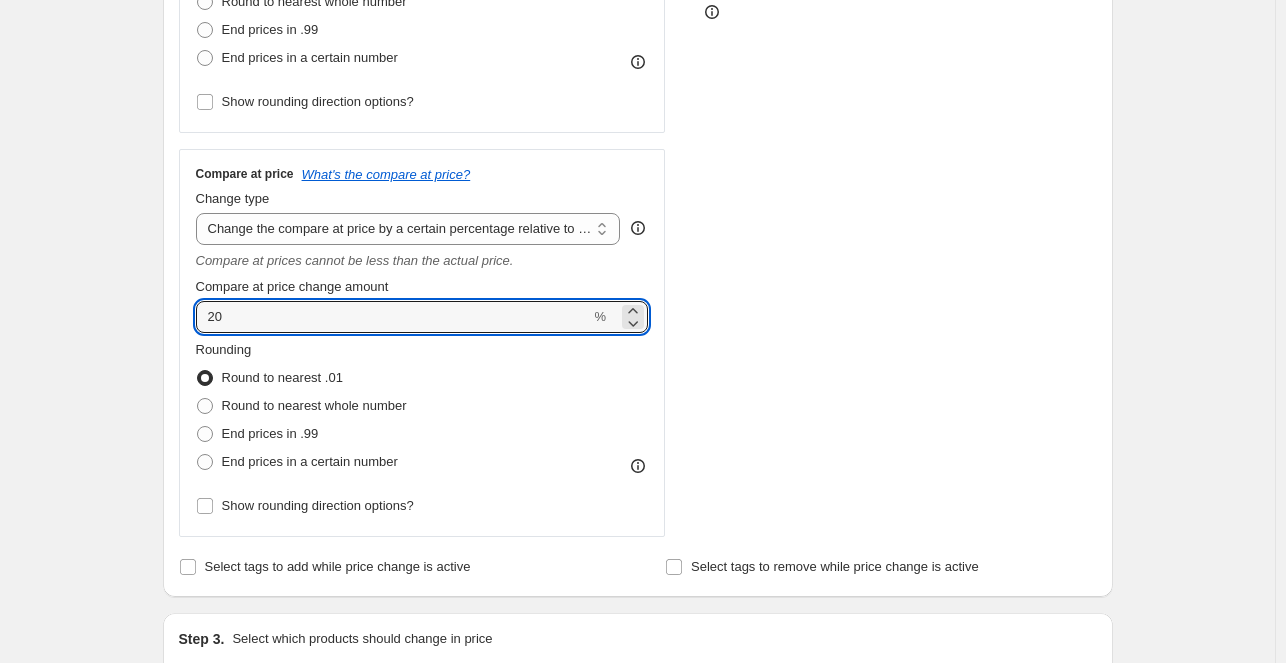 drag, startPoint x: 294, startPoint y: 313, endPoint x: 174, endPoint y: 313, distance: 120 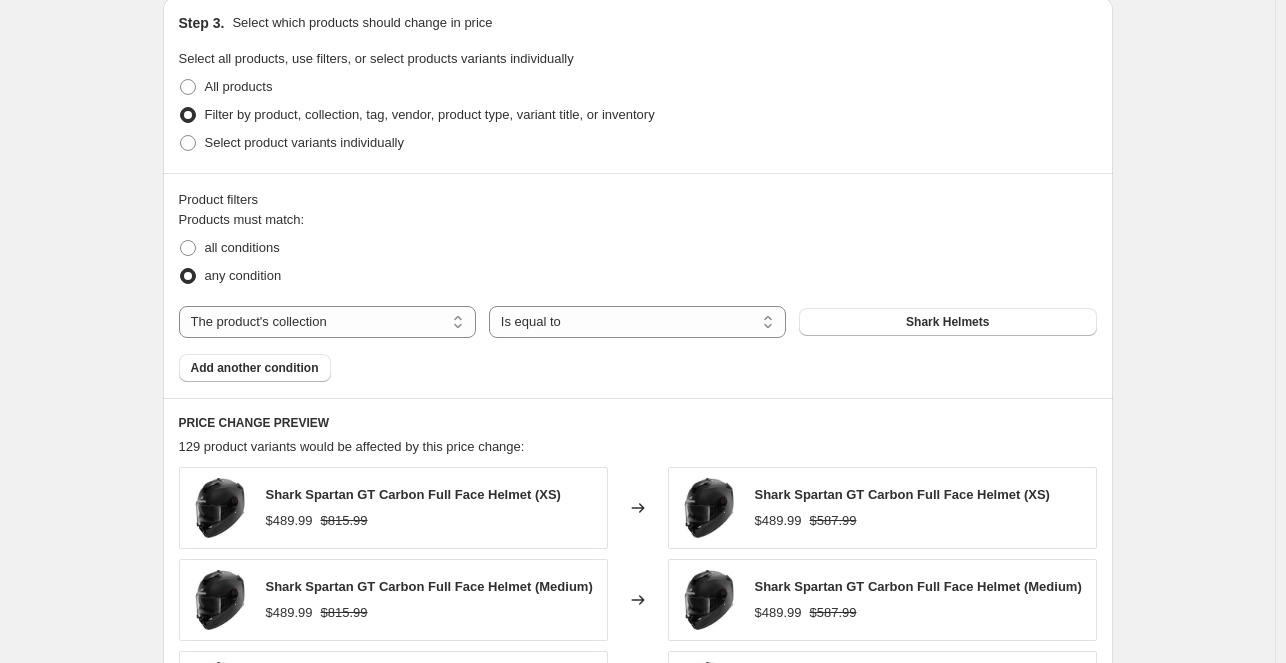 scroll, scrollTop: 1834, scrollLeft: 0, axis: vertical 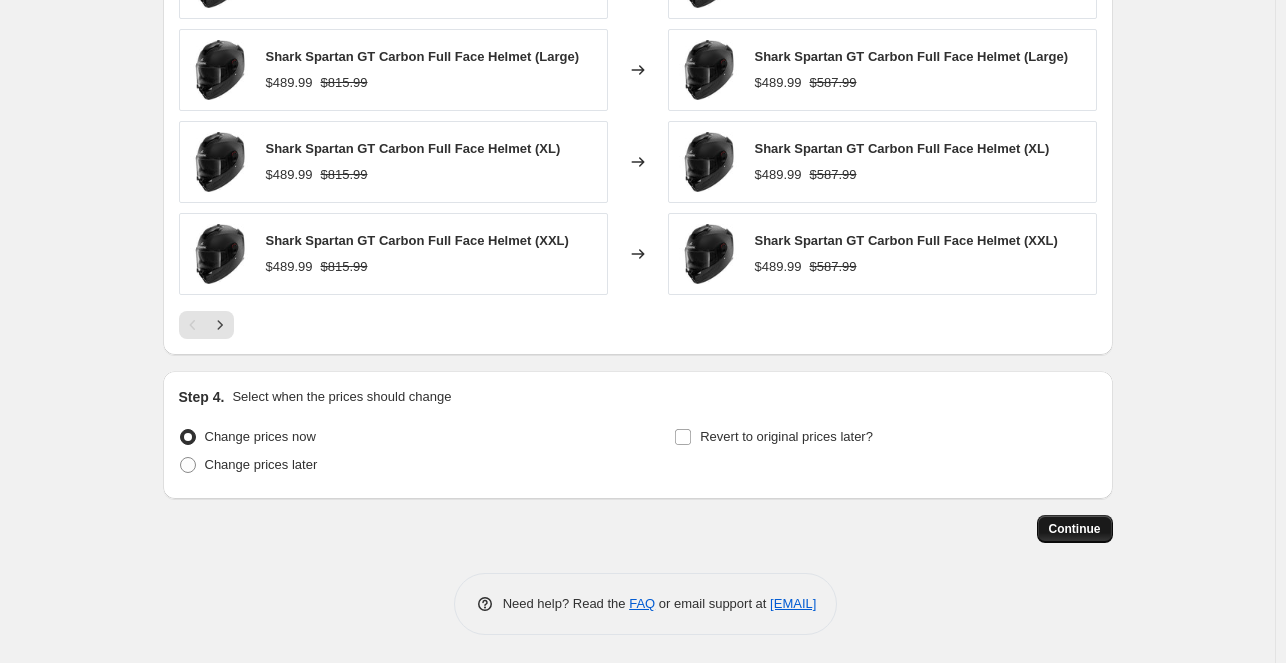 type on "50" 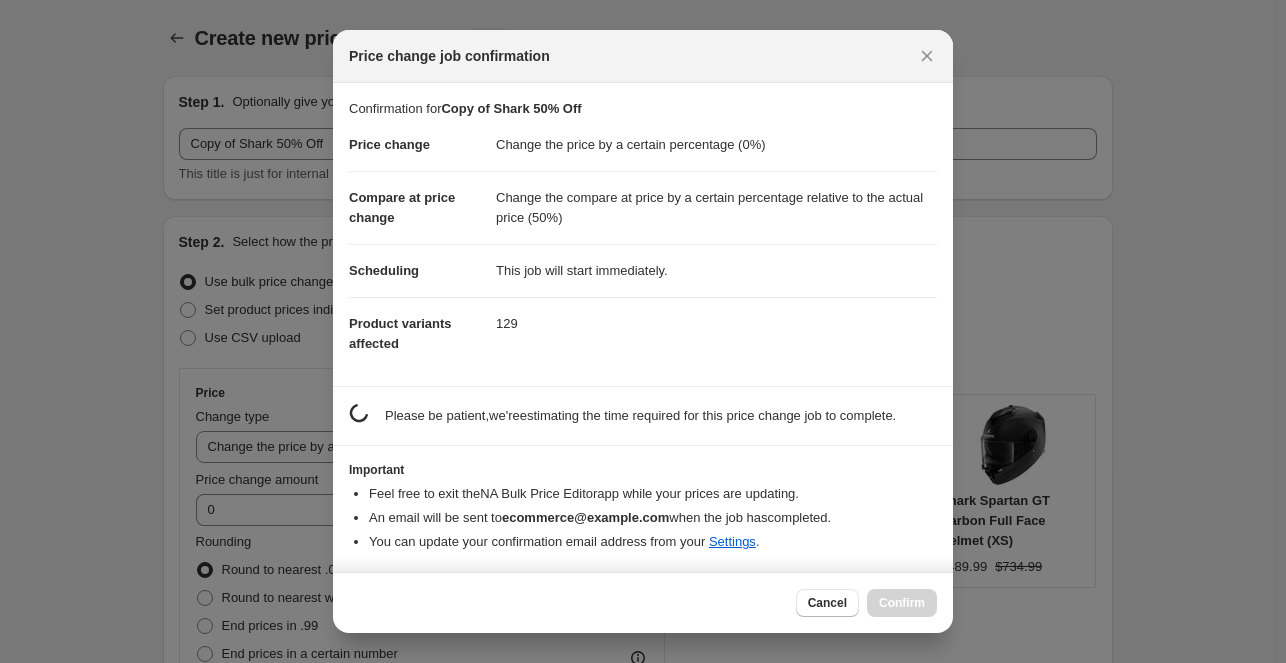scroll, scrollTop: 0, scrollLeft: 0, axis: both 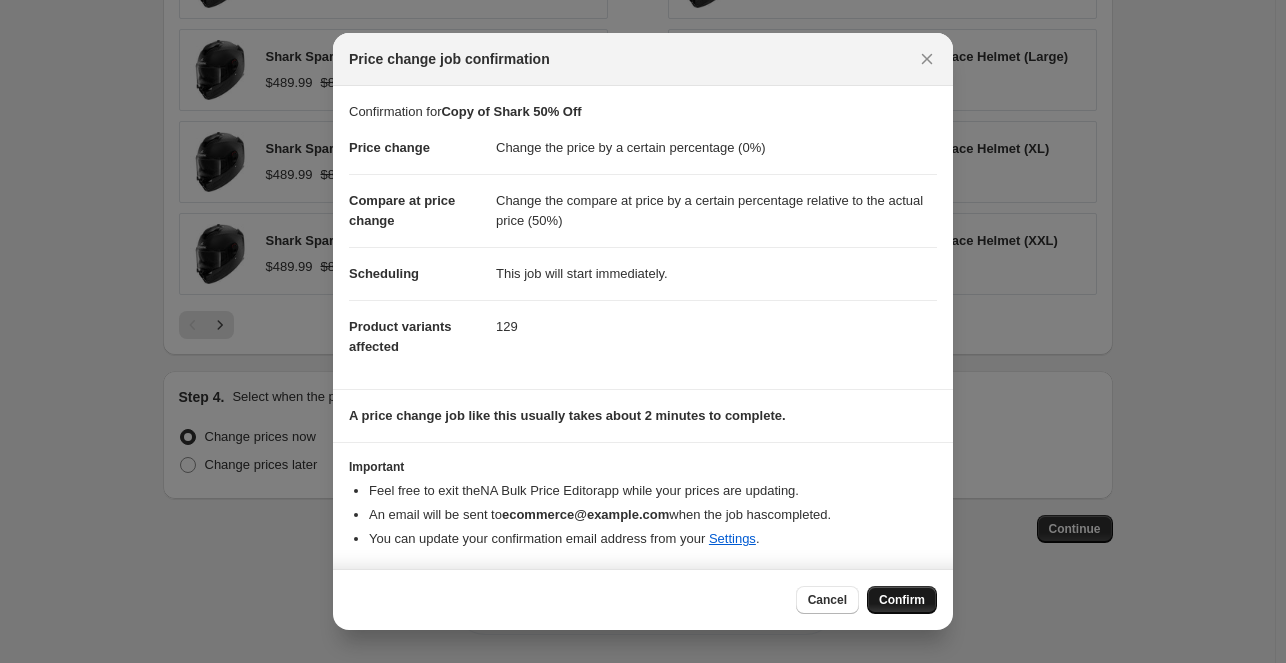 click on "Confirm" at bounding box center (902, 600) 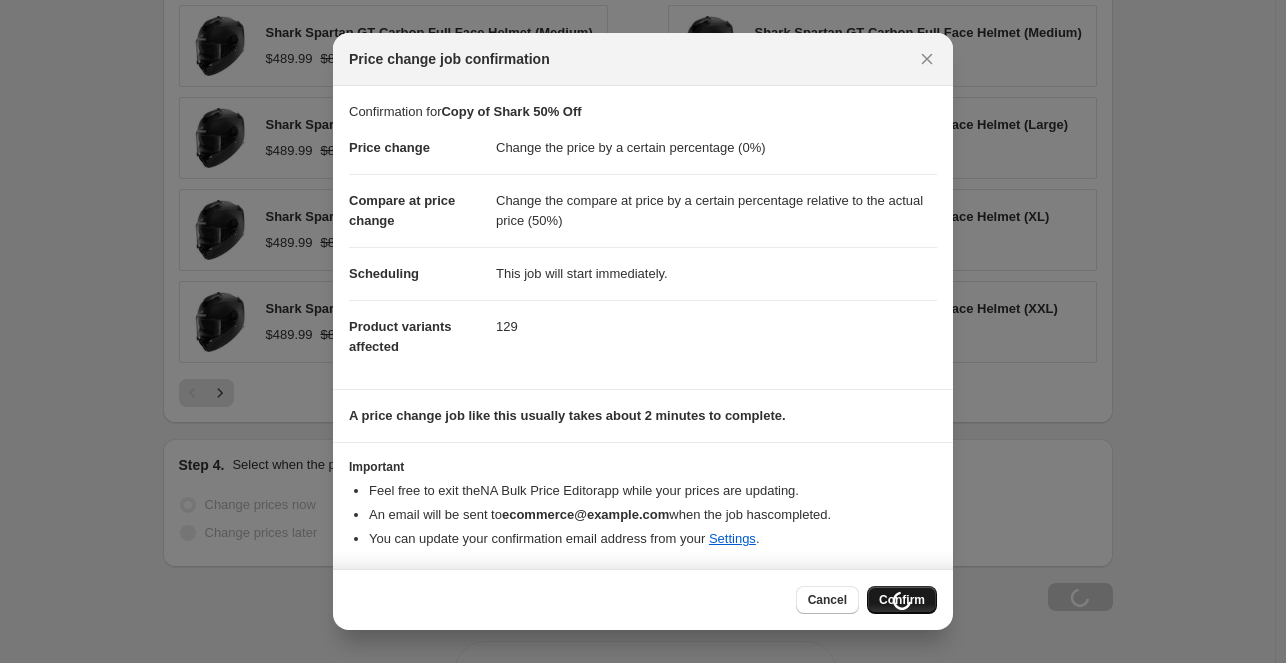 scroll, scrollTop: 1902, scrollLeft: 0, axis: vertical 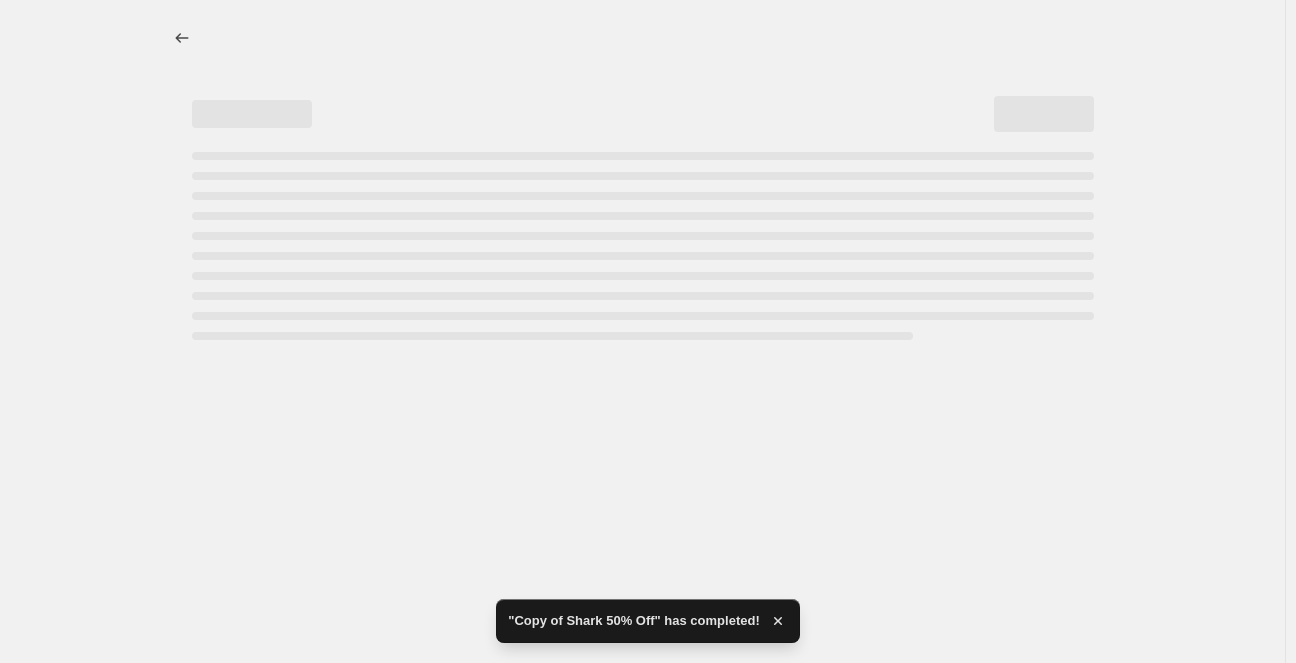 select on "percentage" 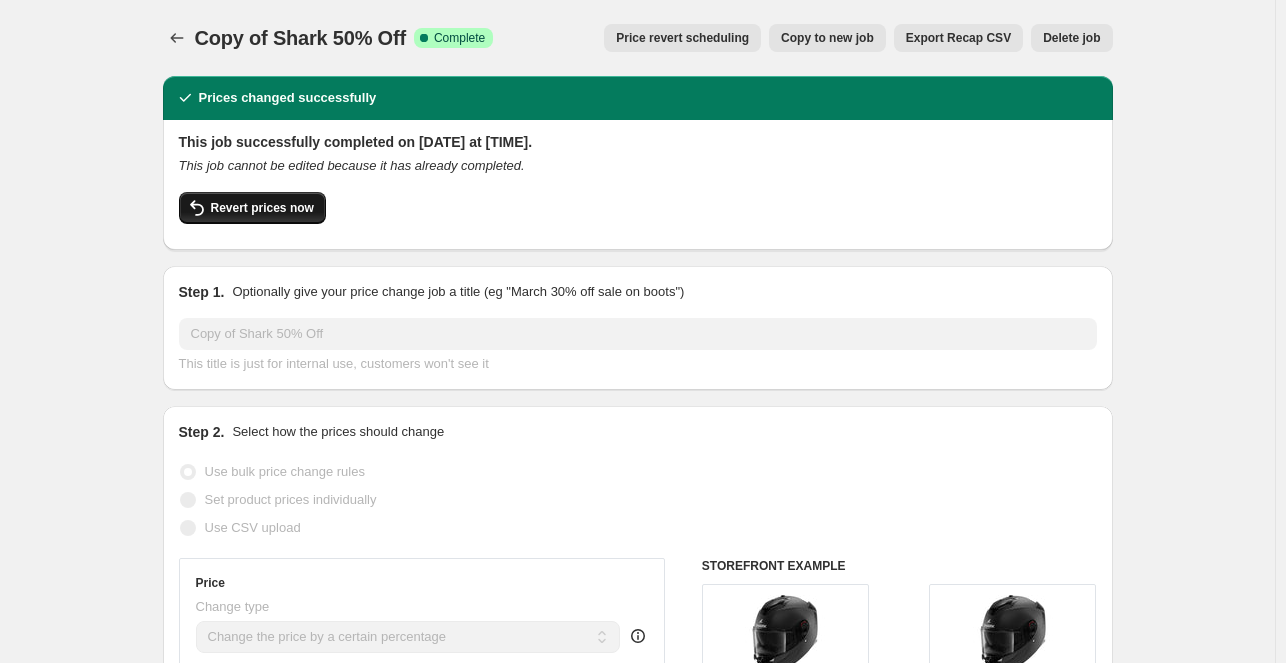 click on "Revert prices now" at bounding box center [262, 208] 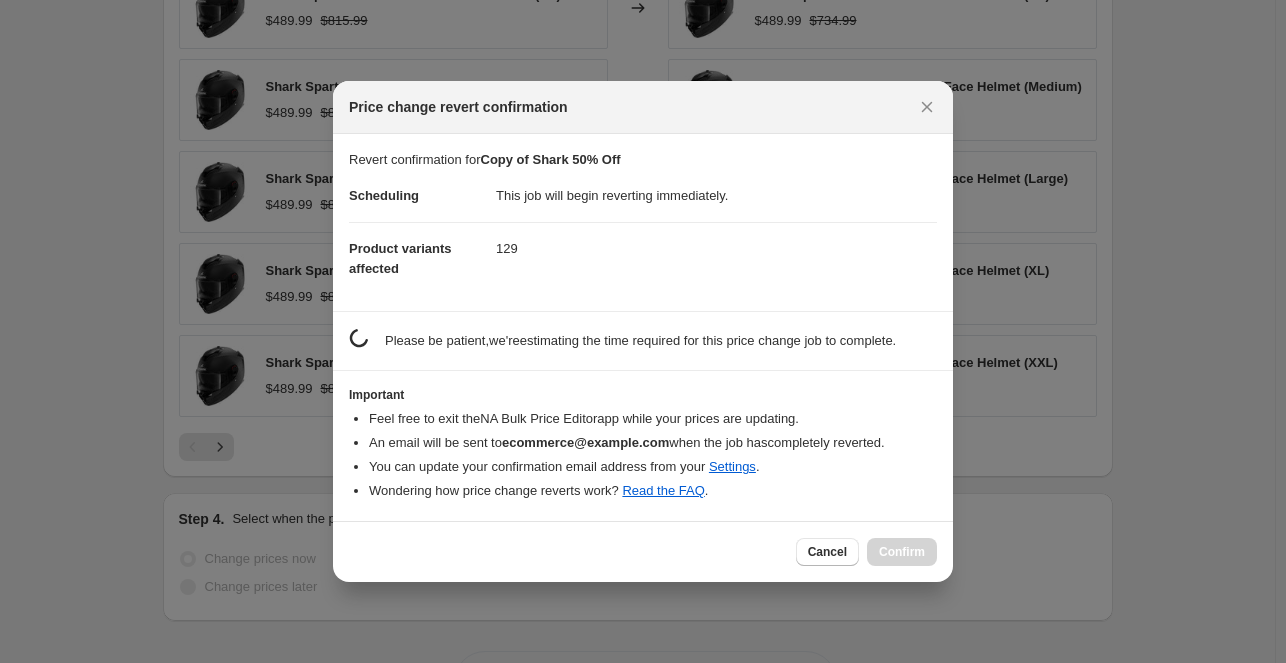 scroll, scrollTop: 0, scrollLeft: 0, axis: both 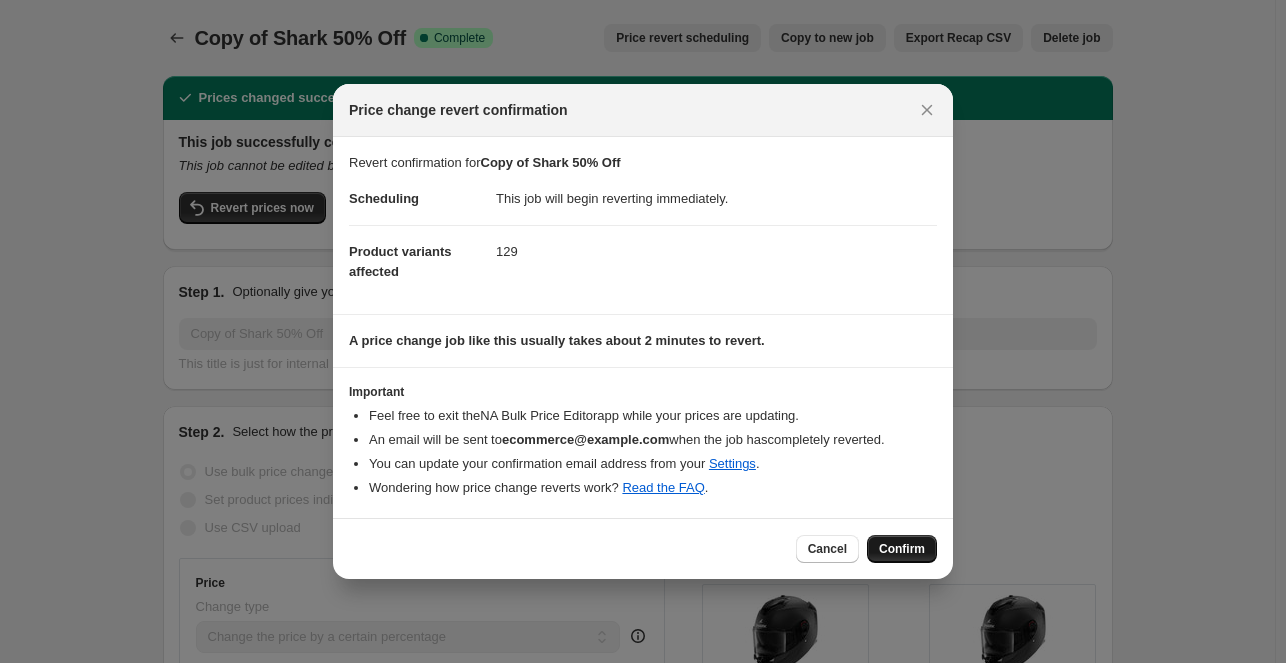 click on "Confirm" at bounding box center [902, 549] 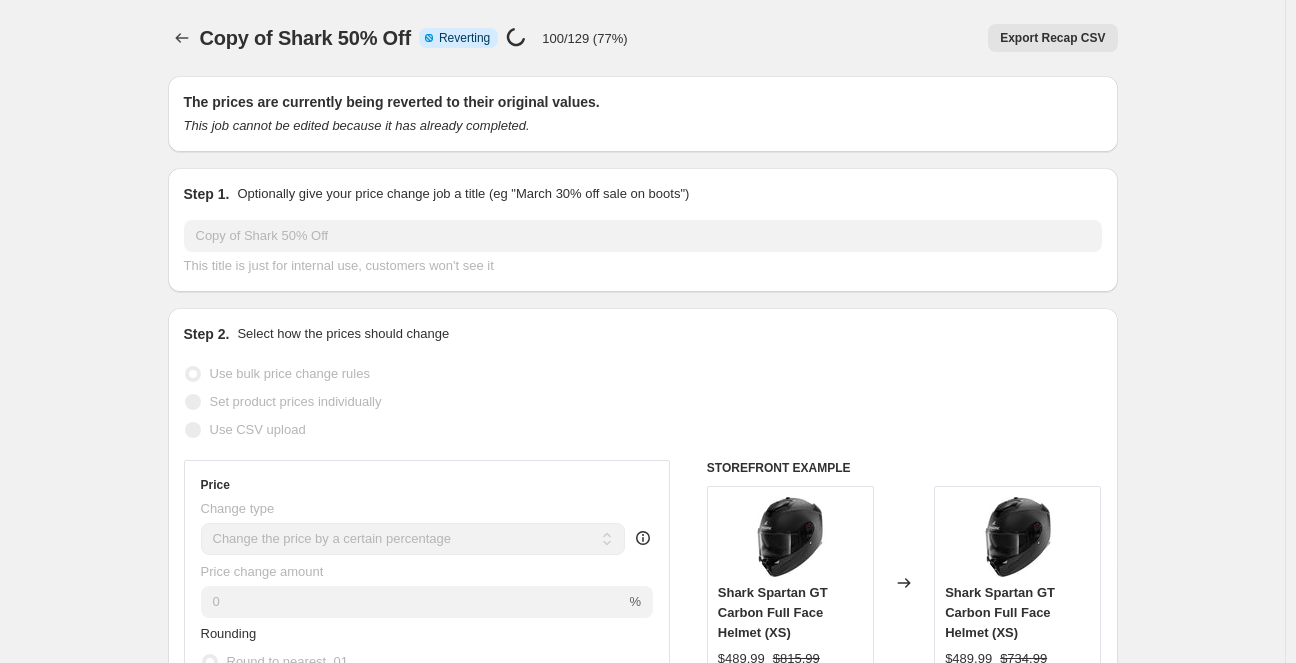 select on "percentage" 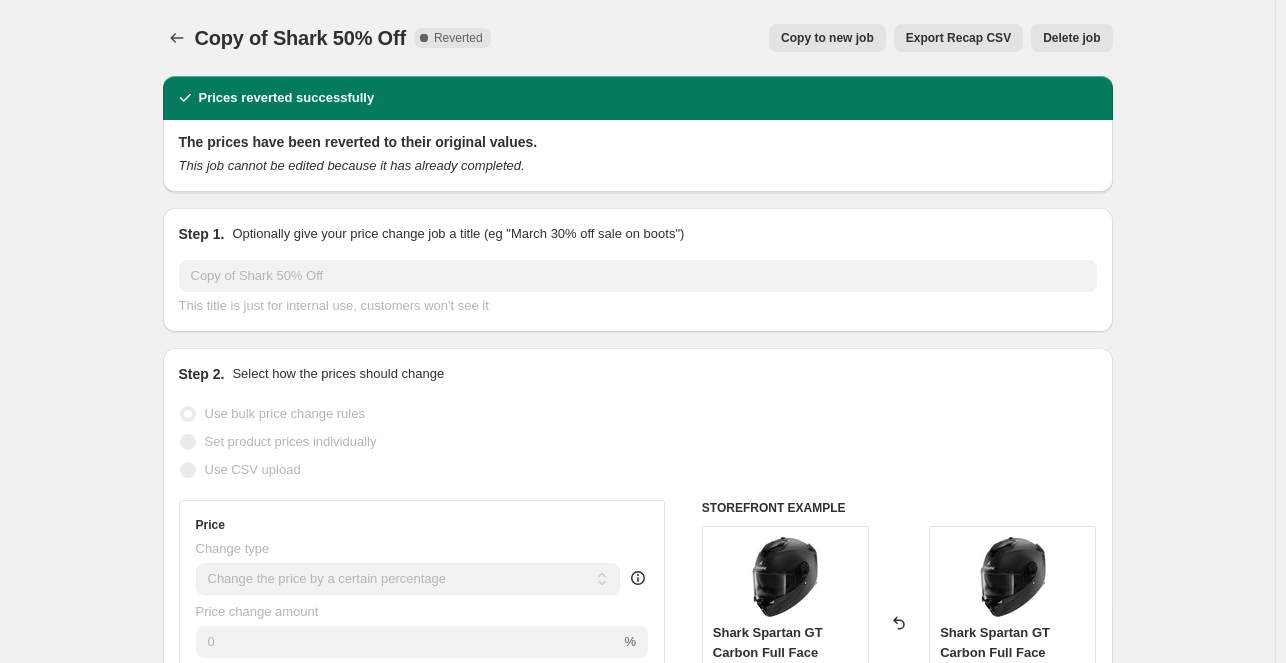click on "Copy to new job" at bounding box center (827, 38) 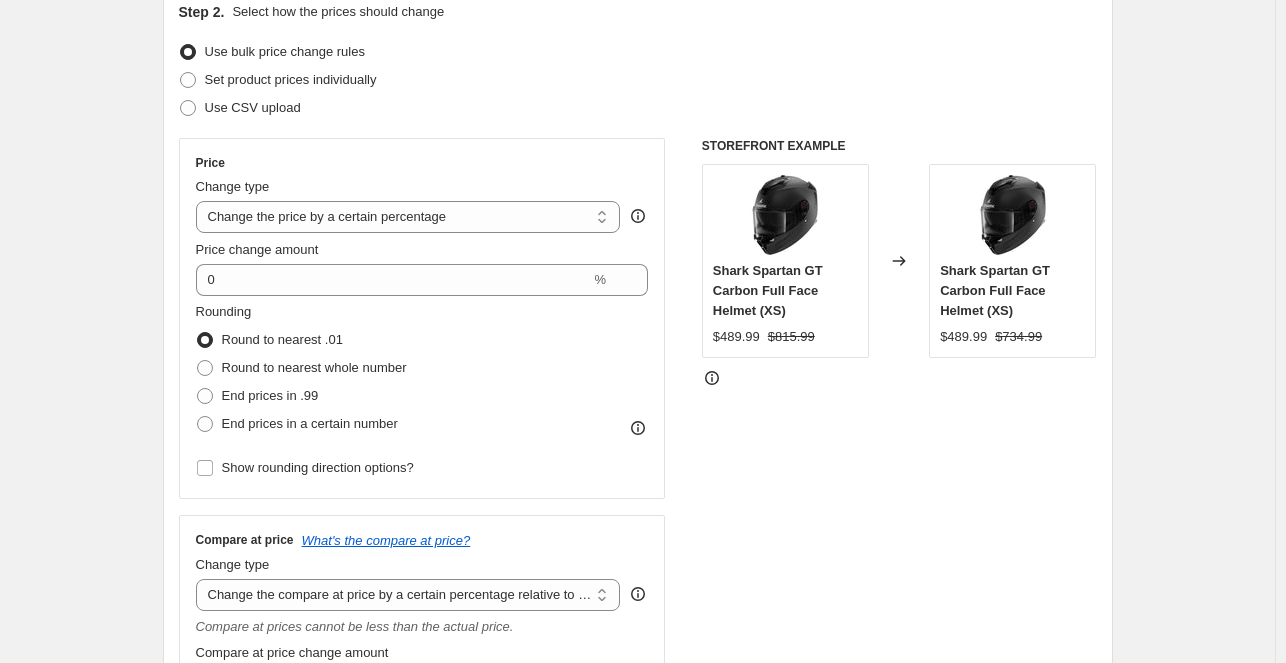 scroll, scrollTop: 233, scrollLeft: 0, axis: vertical 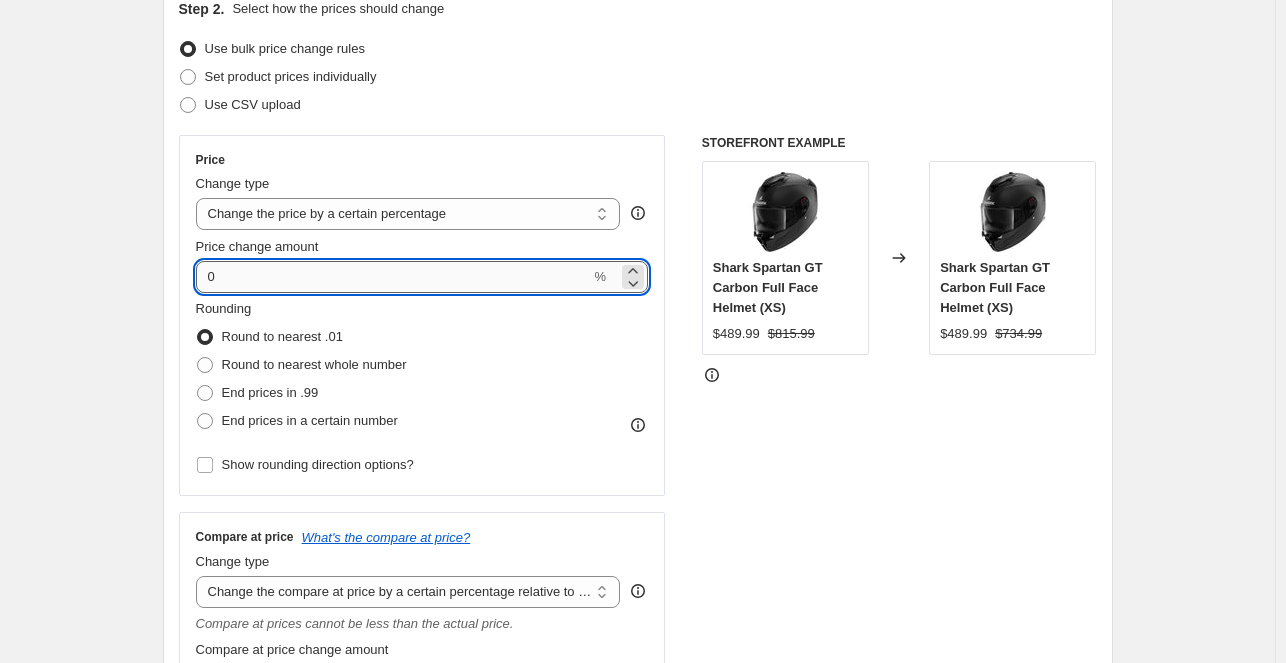 click on "0" at bounding box center [393, 277] 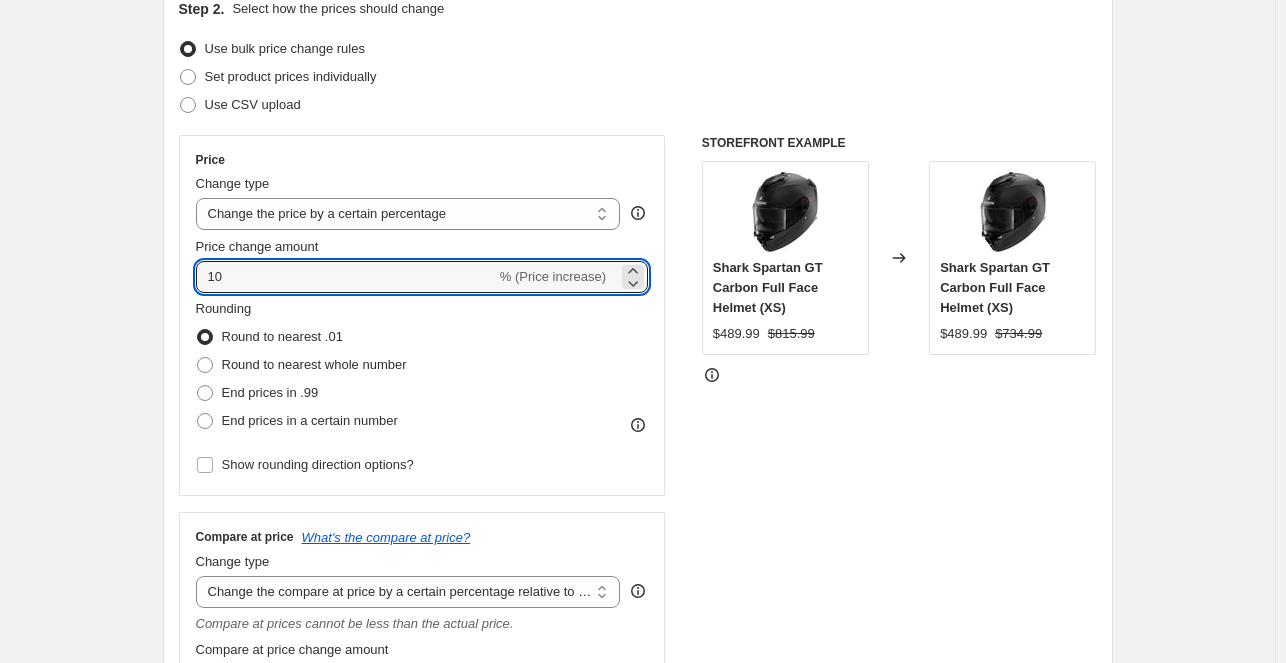 scroll, scrollTop: 583, scrollLeft: 0, axis: vertical 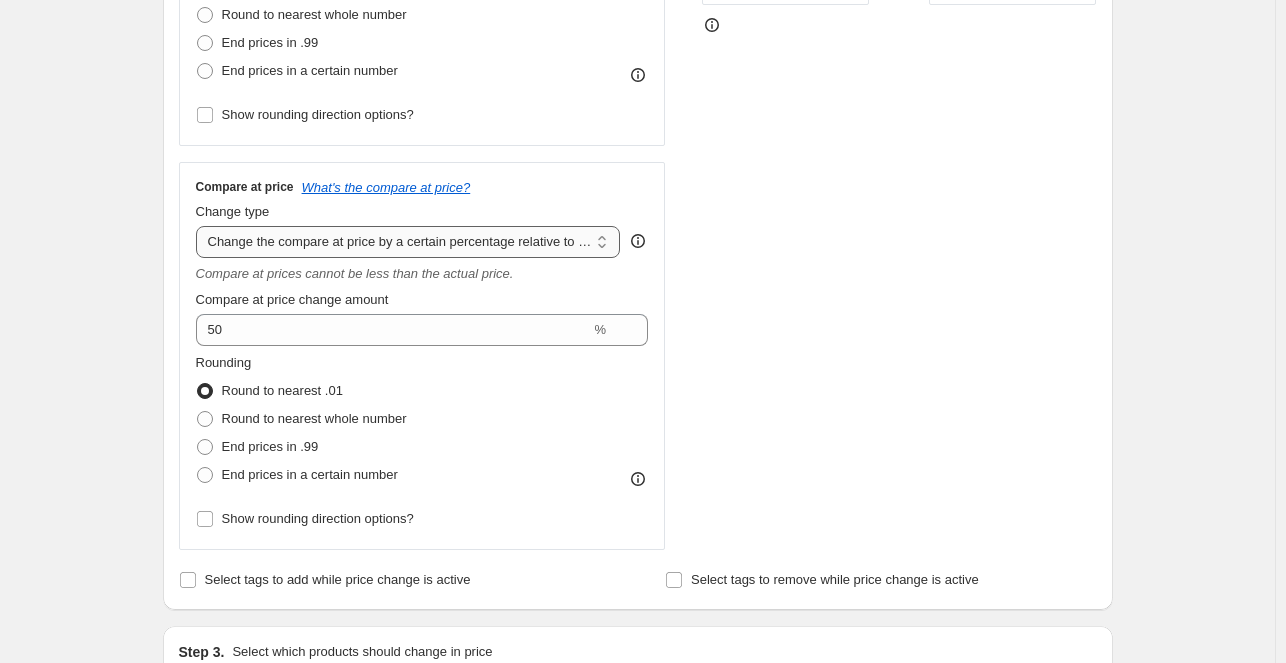 type on "10" 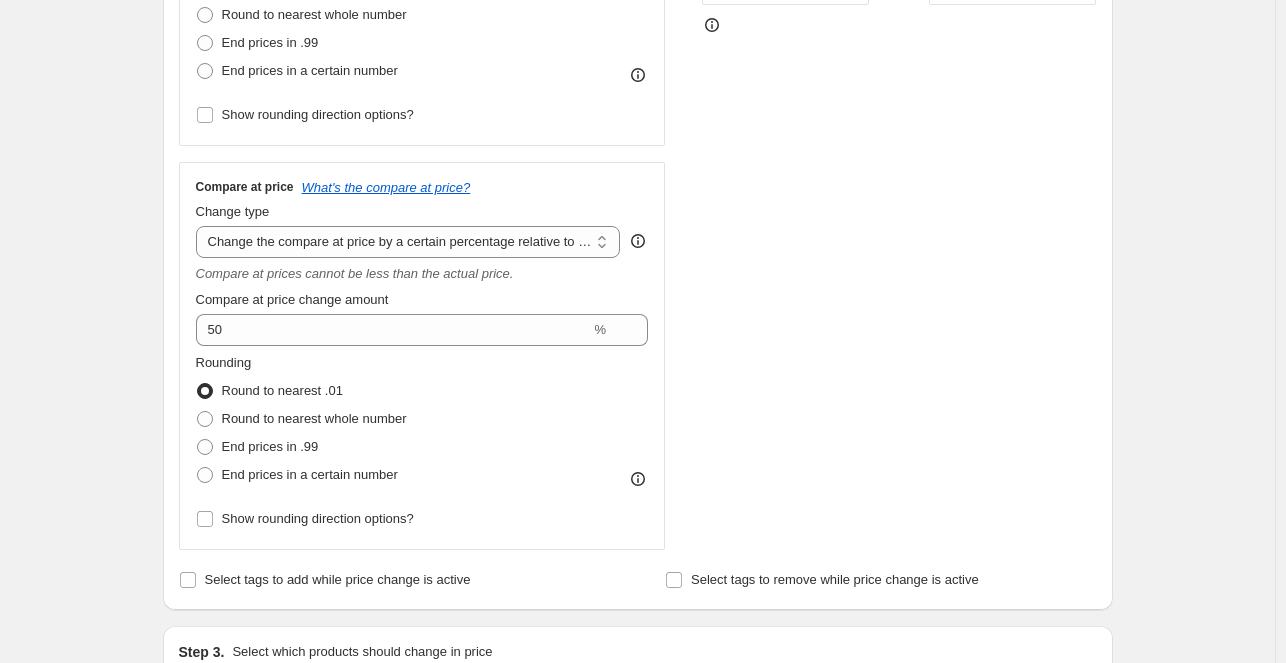 select on "no_change" 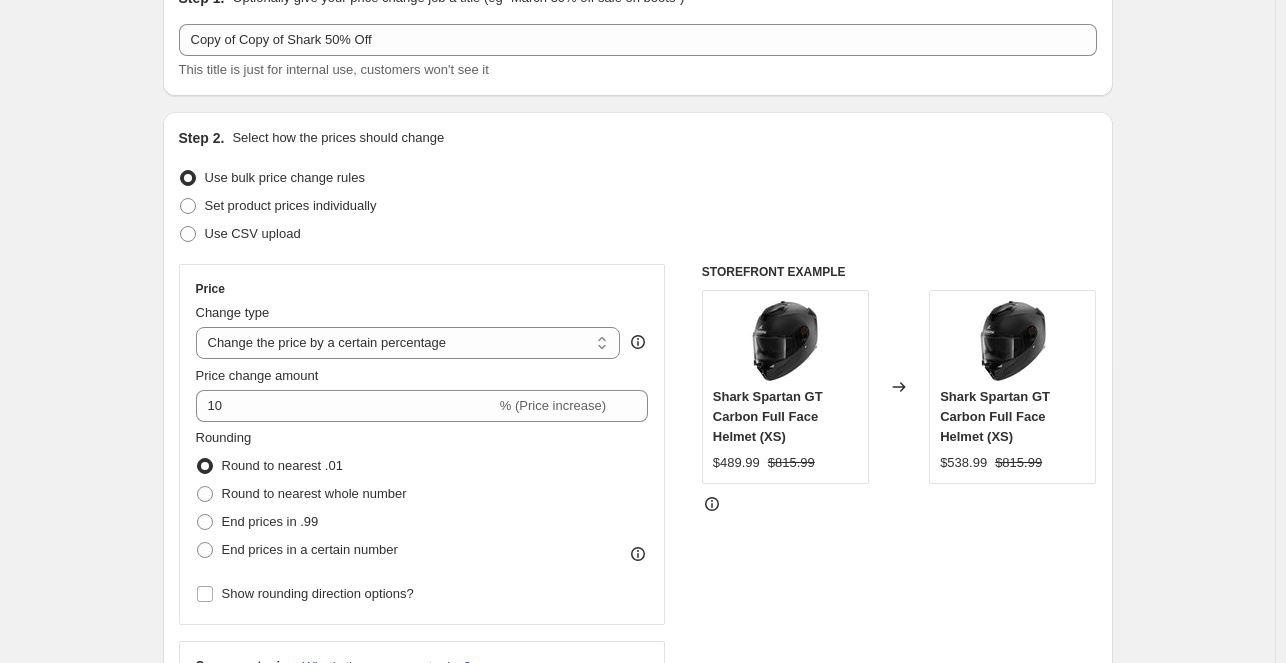 scroll, scrollTop: 92, scrollLeft: 0, axis: vertical 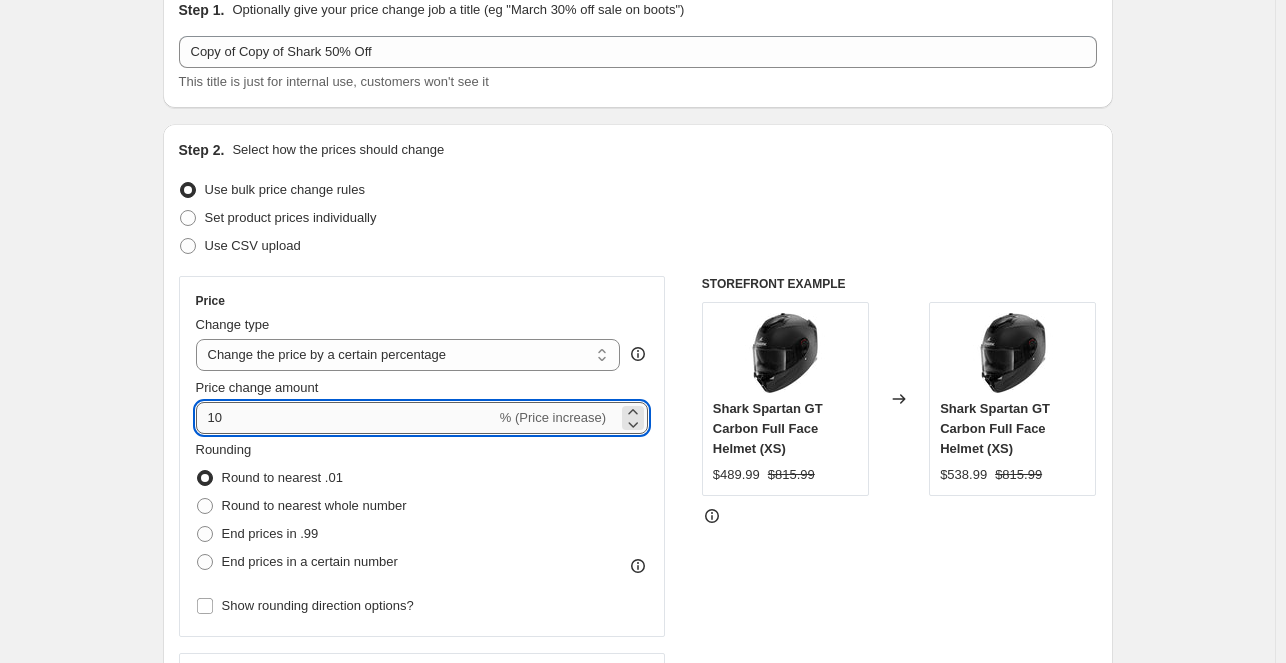 click on "10" at bounding box center (346, 418) 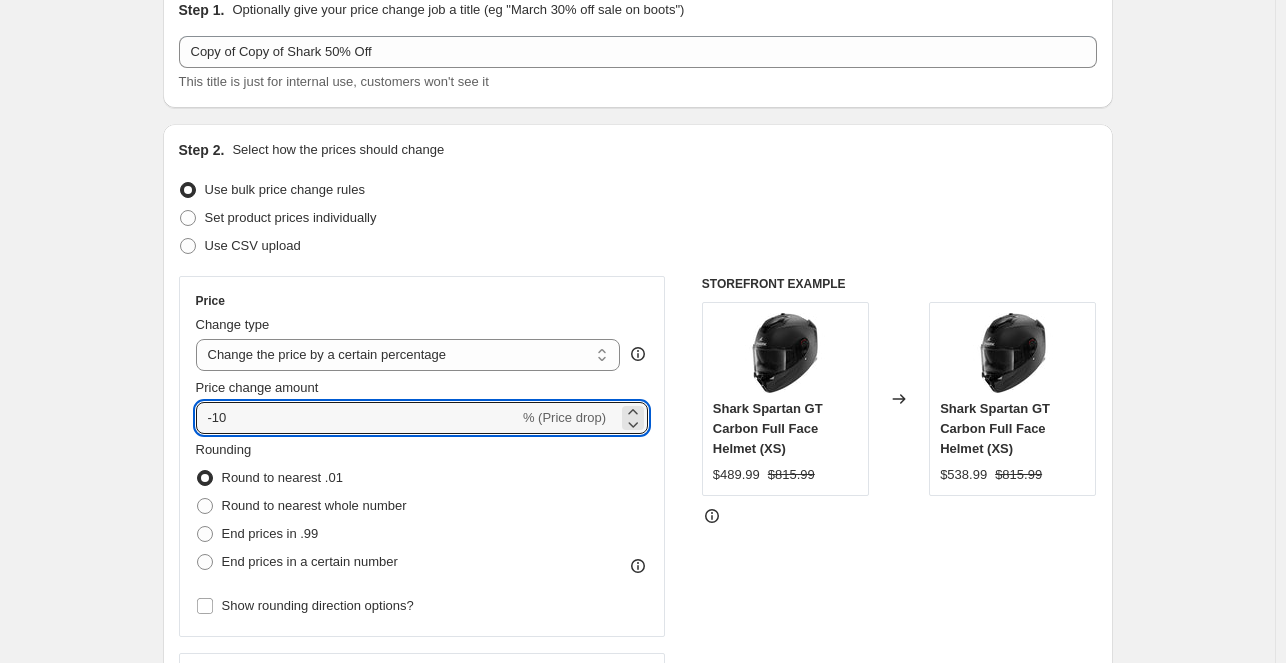 type on "-10" 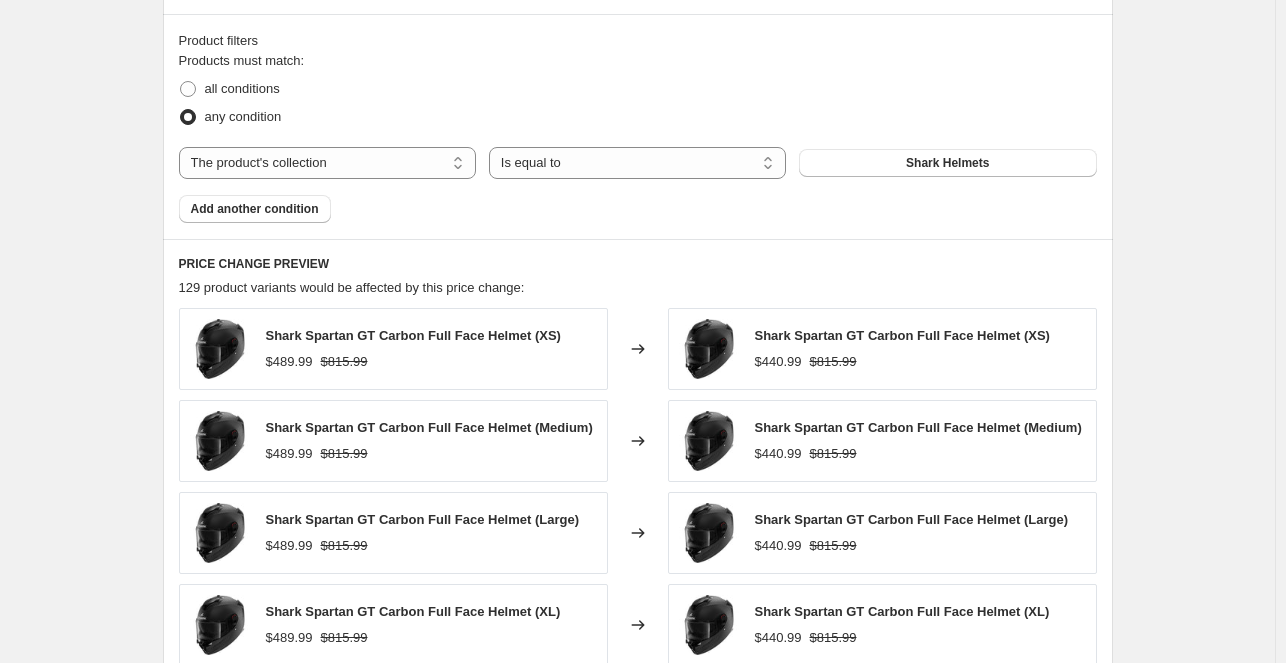 scroll, scrollTop: 1559, scrollLeft: 0, axis: vertical 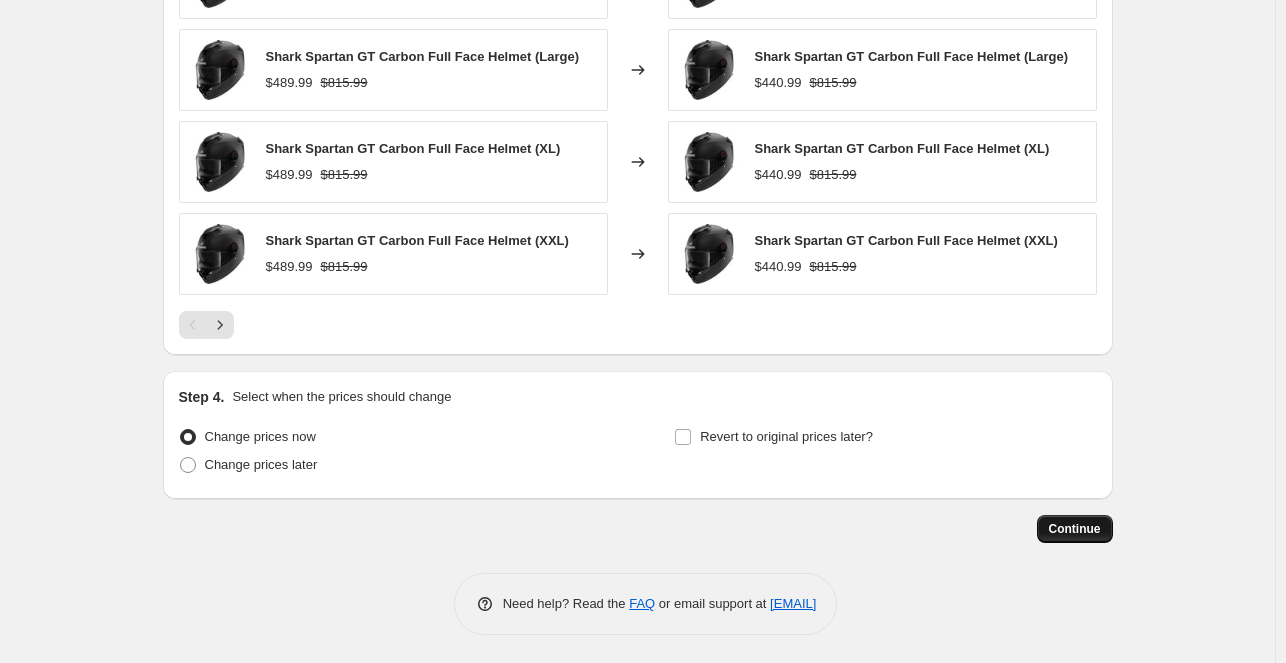 click on "Continue" at bounding box center [1075, 529] 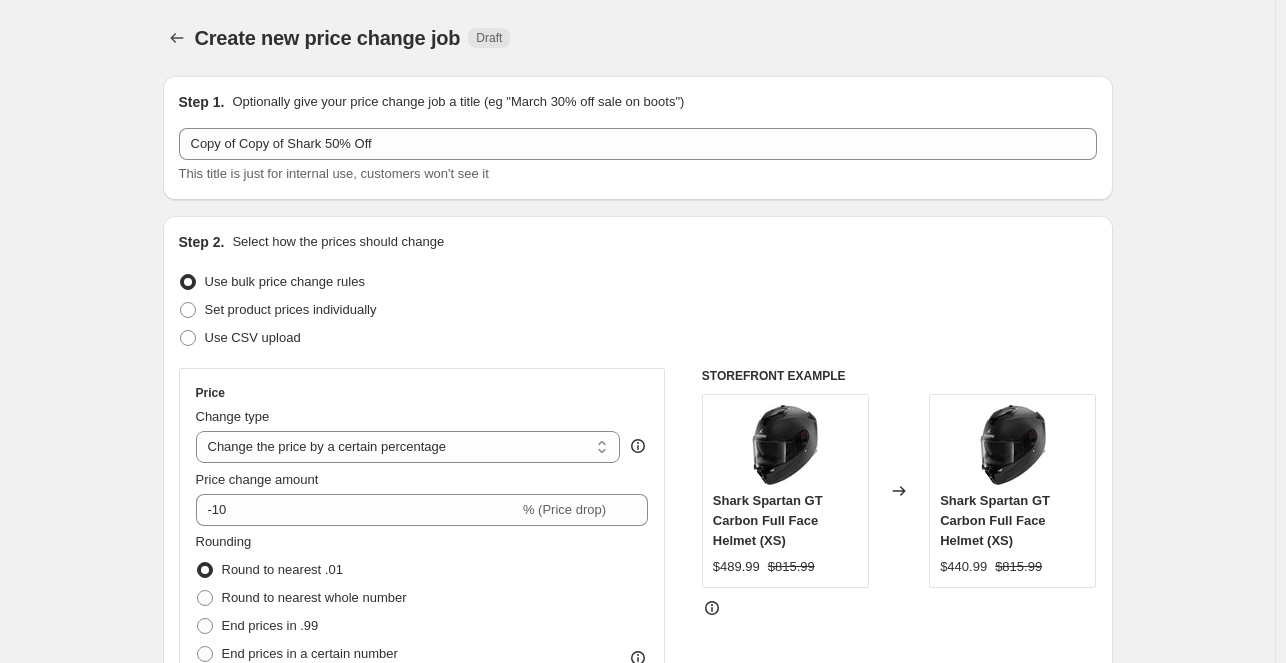 scroll, scrollTop: 1559, scrollLeft: 0, axis: vertical 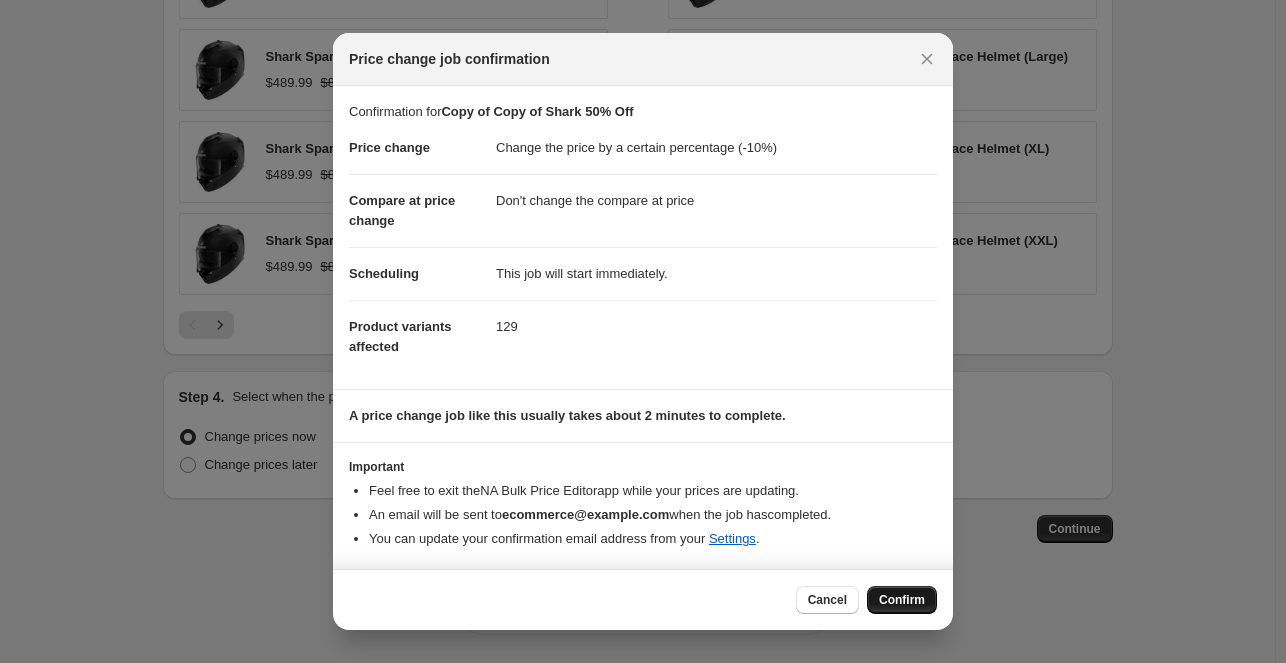 click on "Confirm" at bounding box center (902, 600) 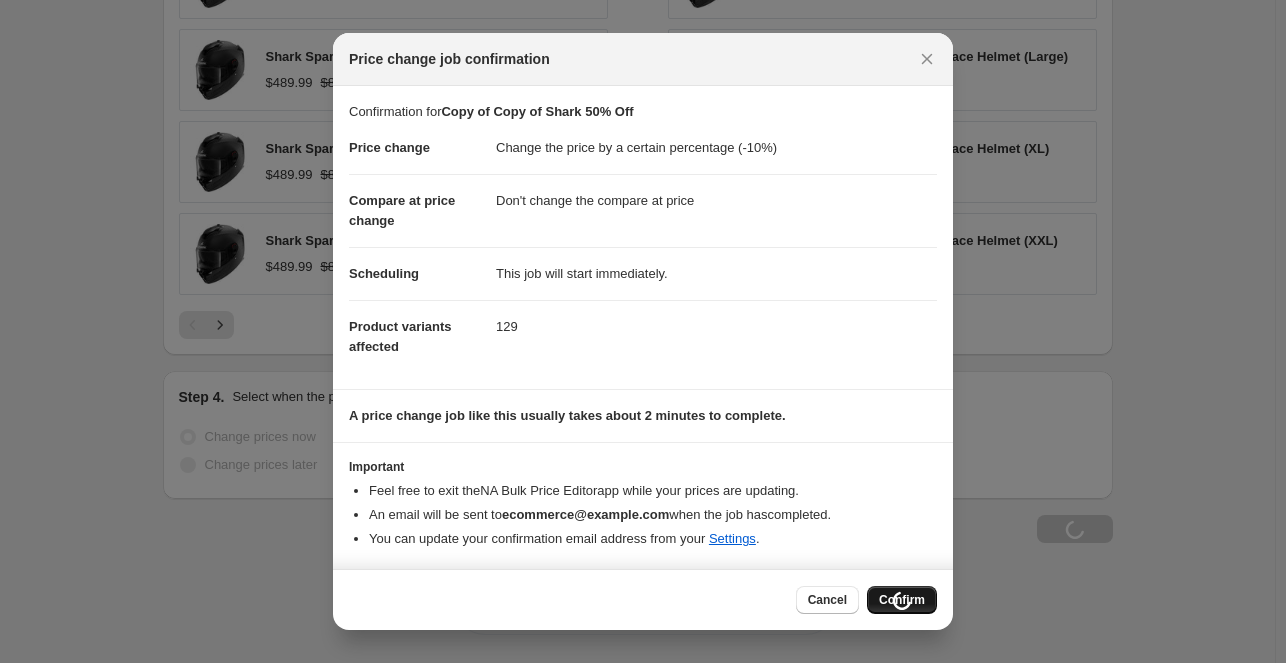 scroll, scrollTop: 1627, scrollLeft: 0, axis: vertical 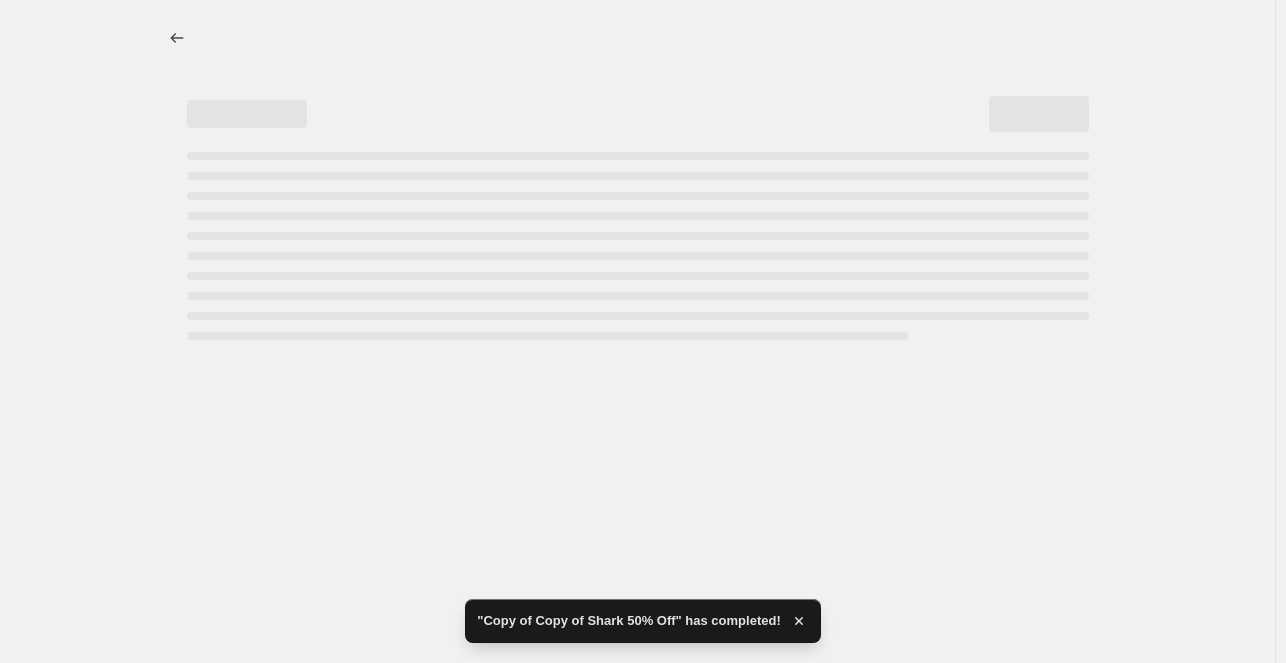 select on "percentage" 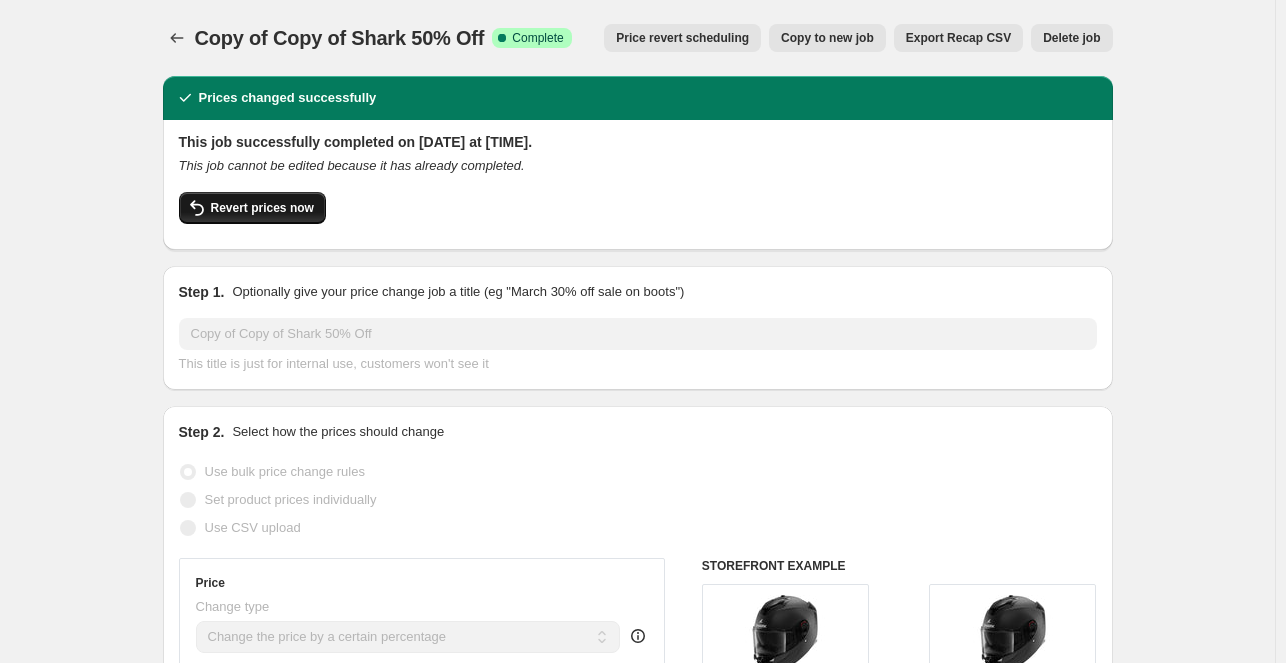 click on "Revert prices now" at bounding box center (262, 208) 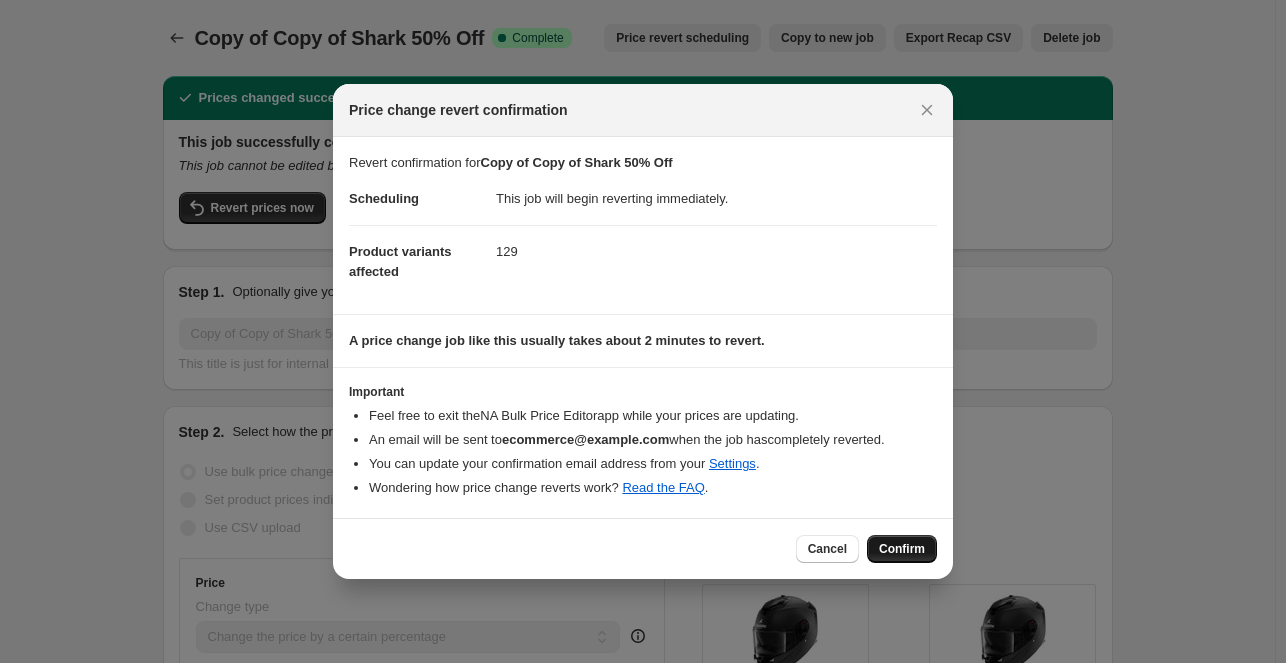 click on "Confirm" at bounding box center [902, 549] 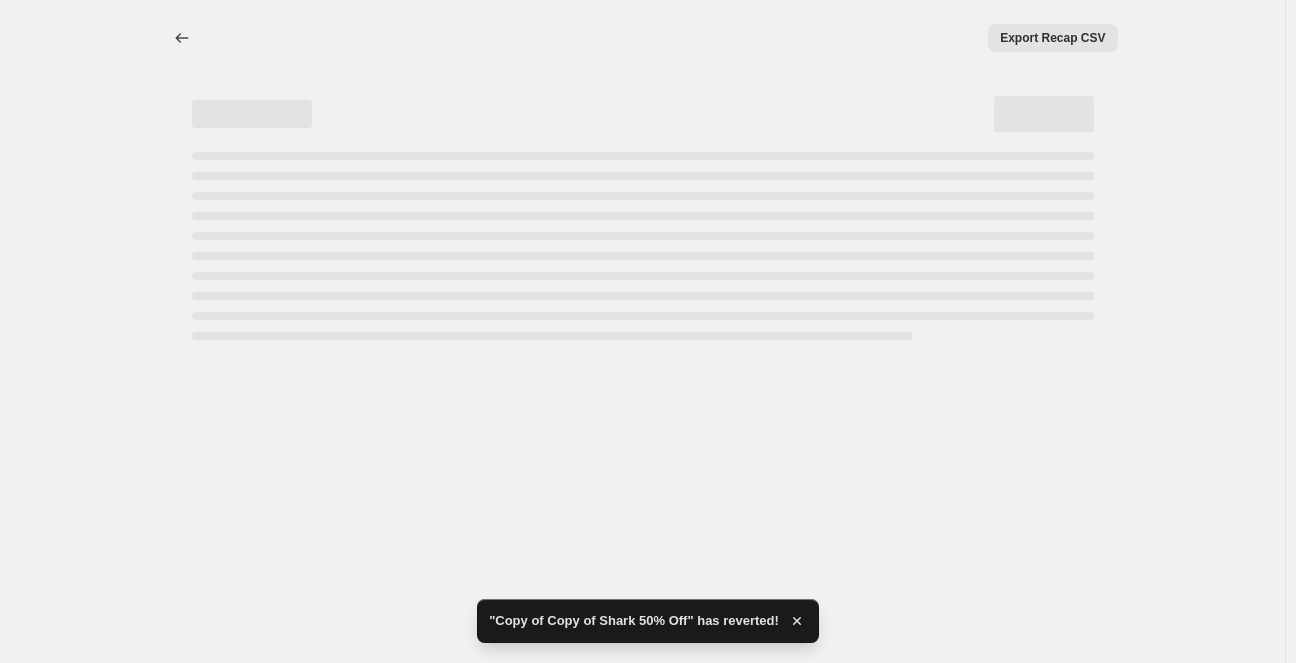 select on "percentage" 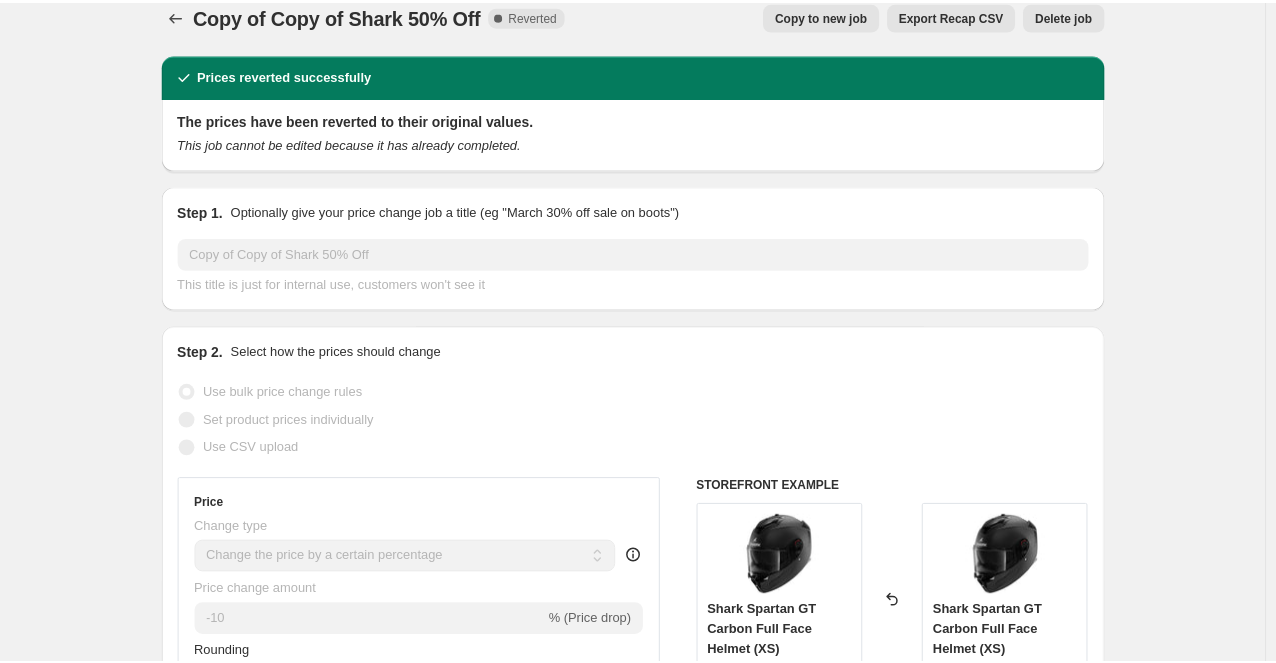 scroll, scrollTop: 0, scrollLeft: 0, axis: both 